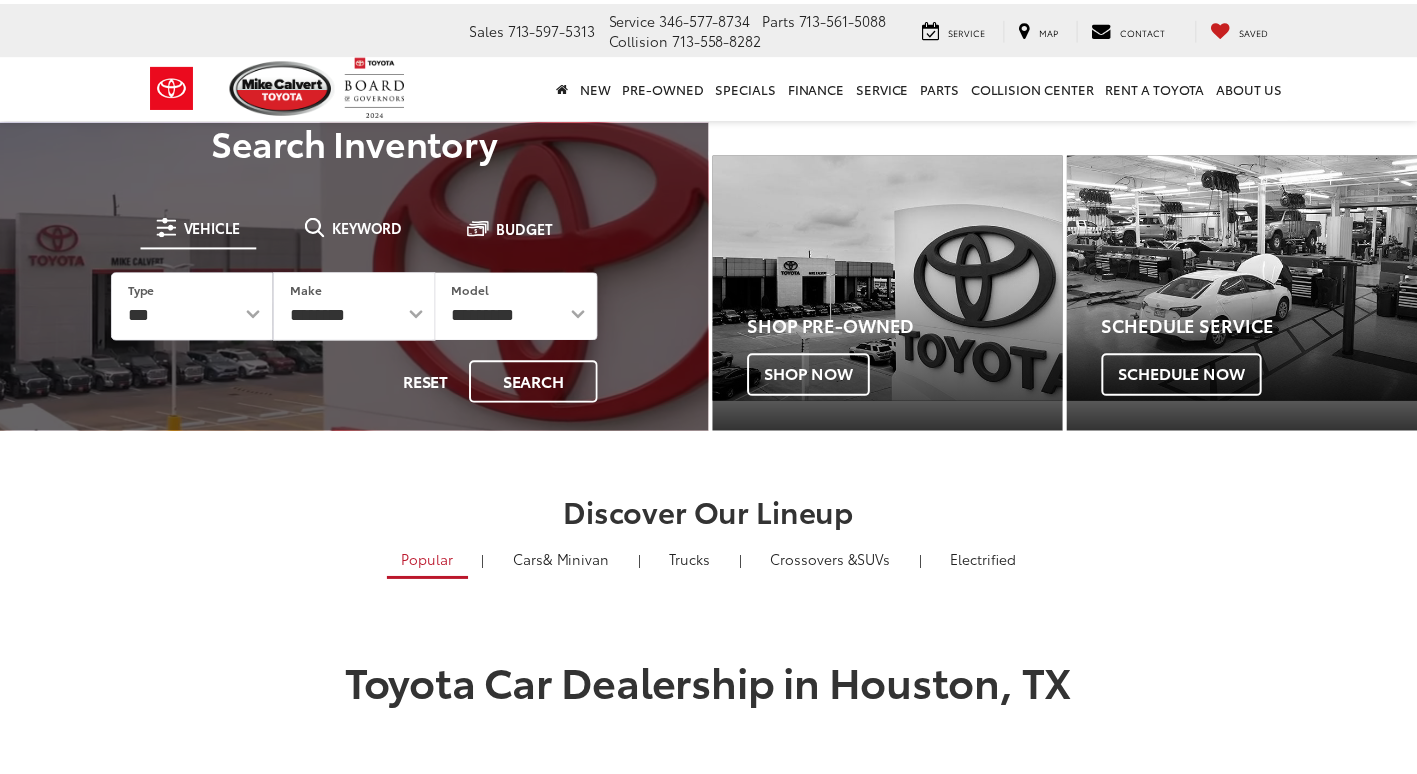 scroll, scrollTop: 0, scrollLeft: 0, axis: both 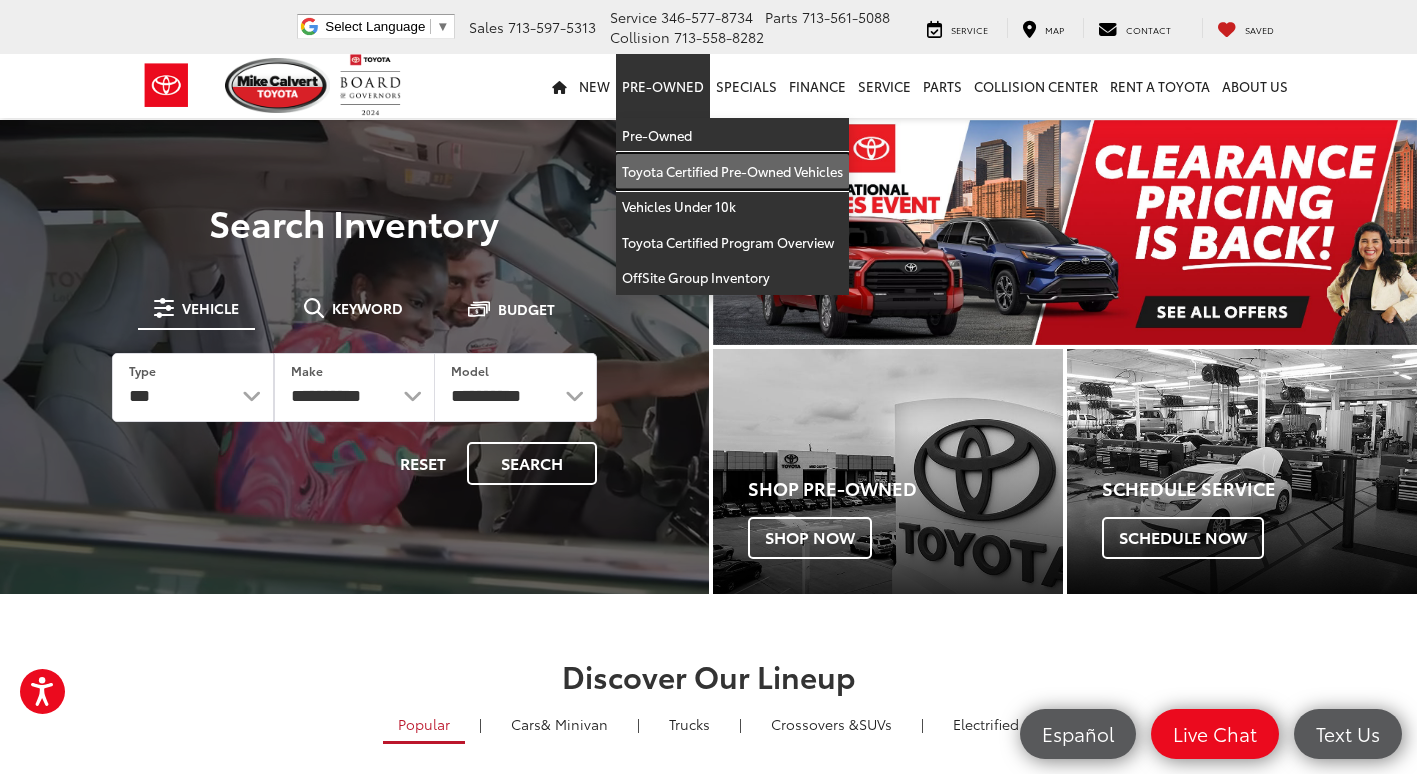 click on "Toyota Certified Pre-Owned Vehicles" at bounding box center (732, 172) 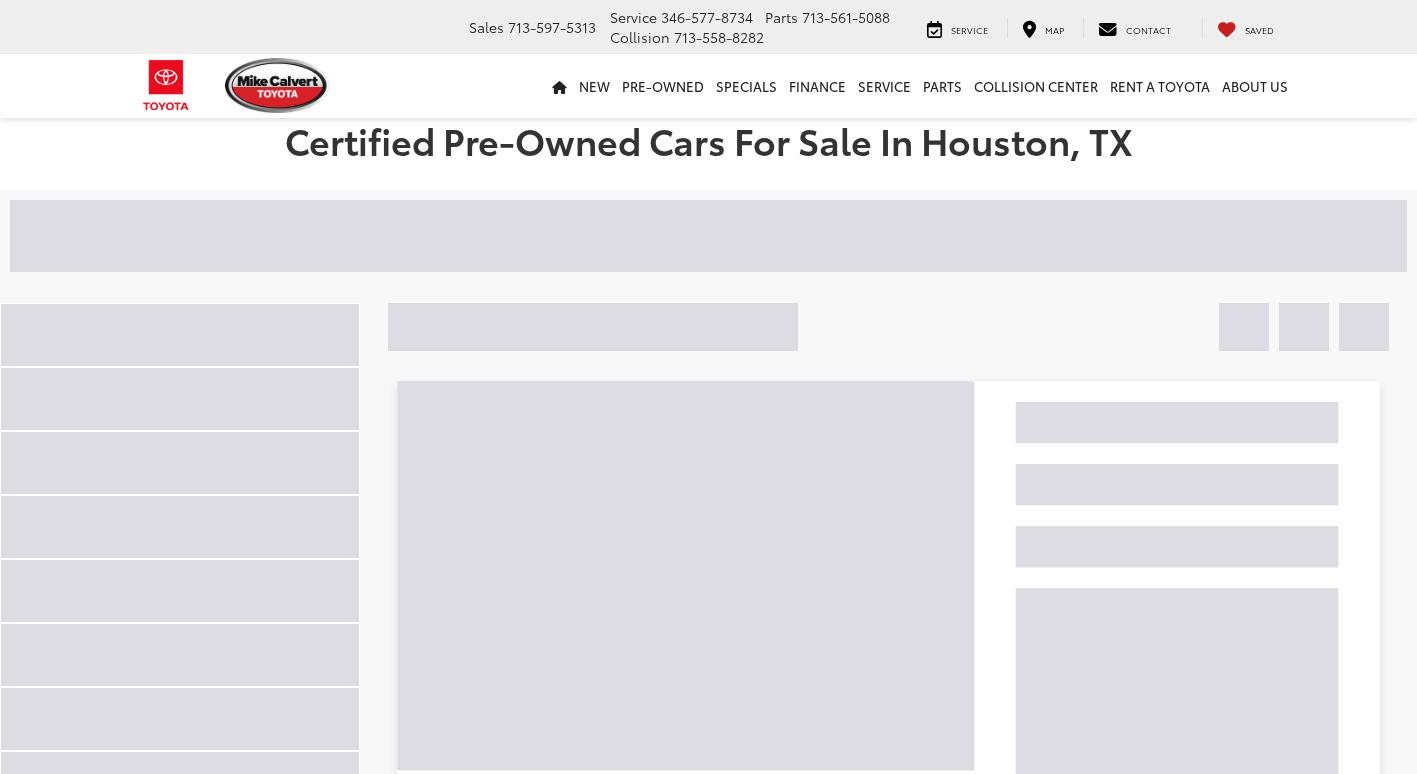 scroll, scrollTop: 0, scrollLeft: 0, axis: both 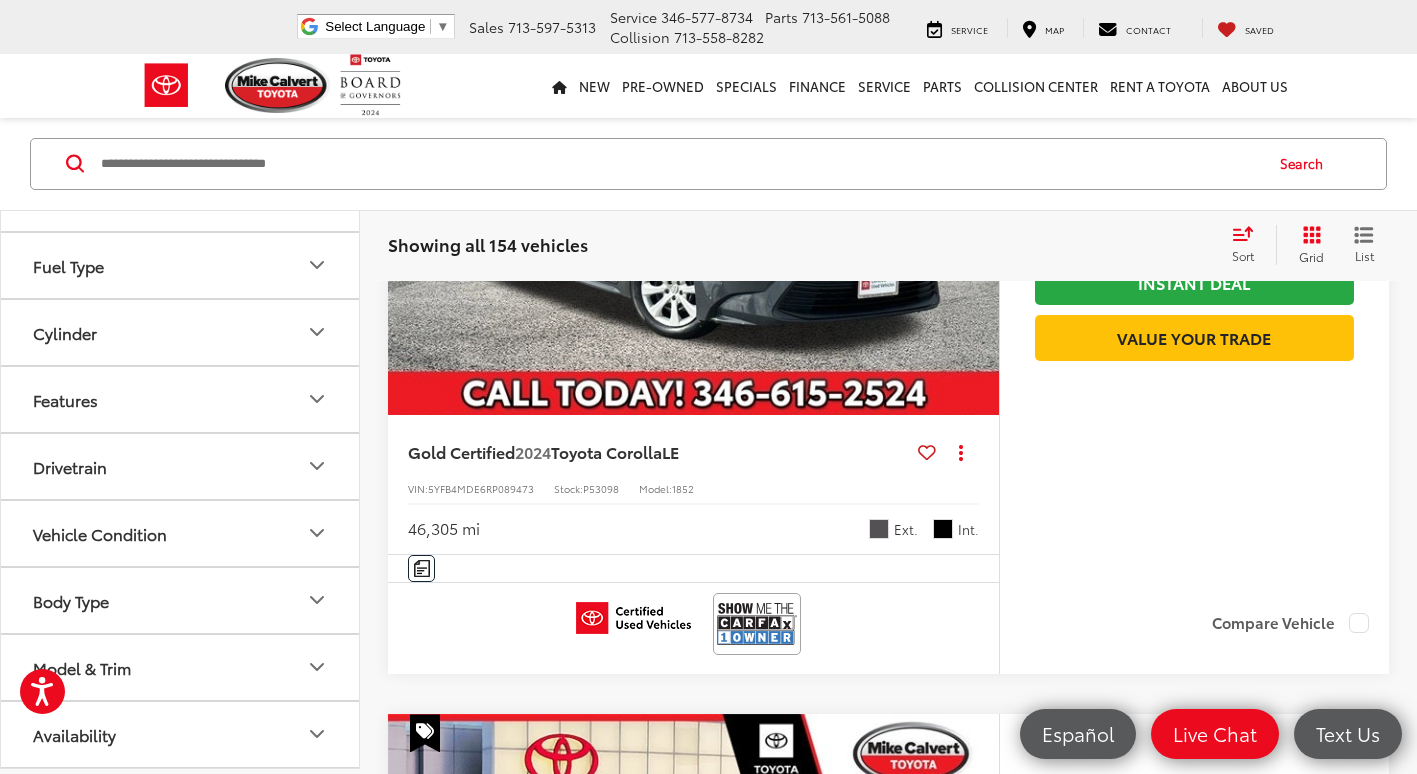 click on "Model & Trim" at bounding box center [181, 667] 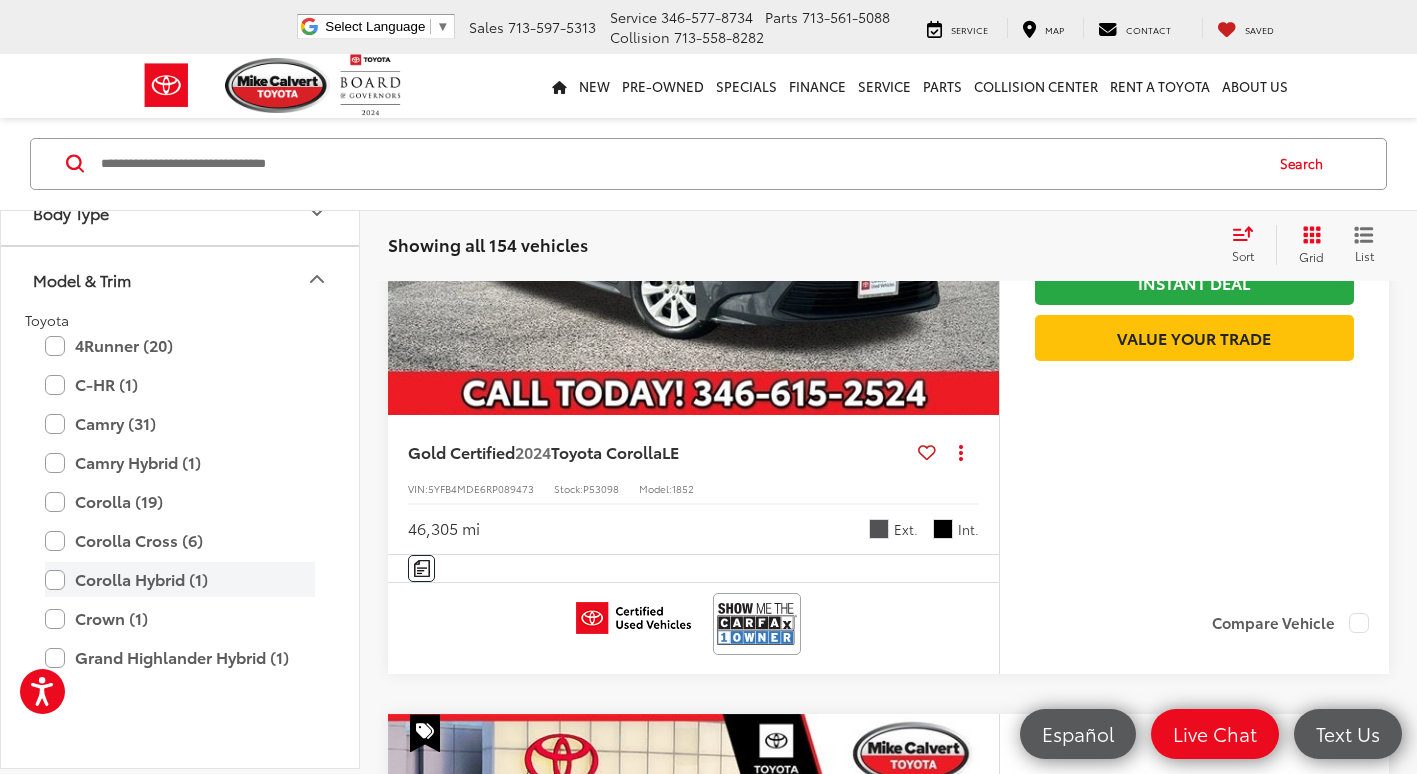 scroll, scrollTop: 848, scrollLeft: 0, axis: vertical 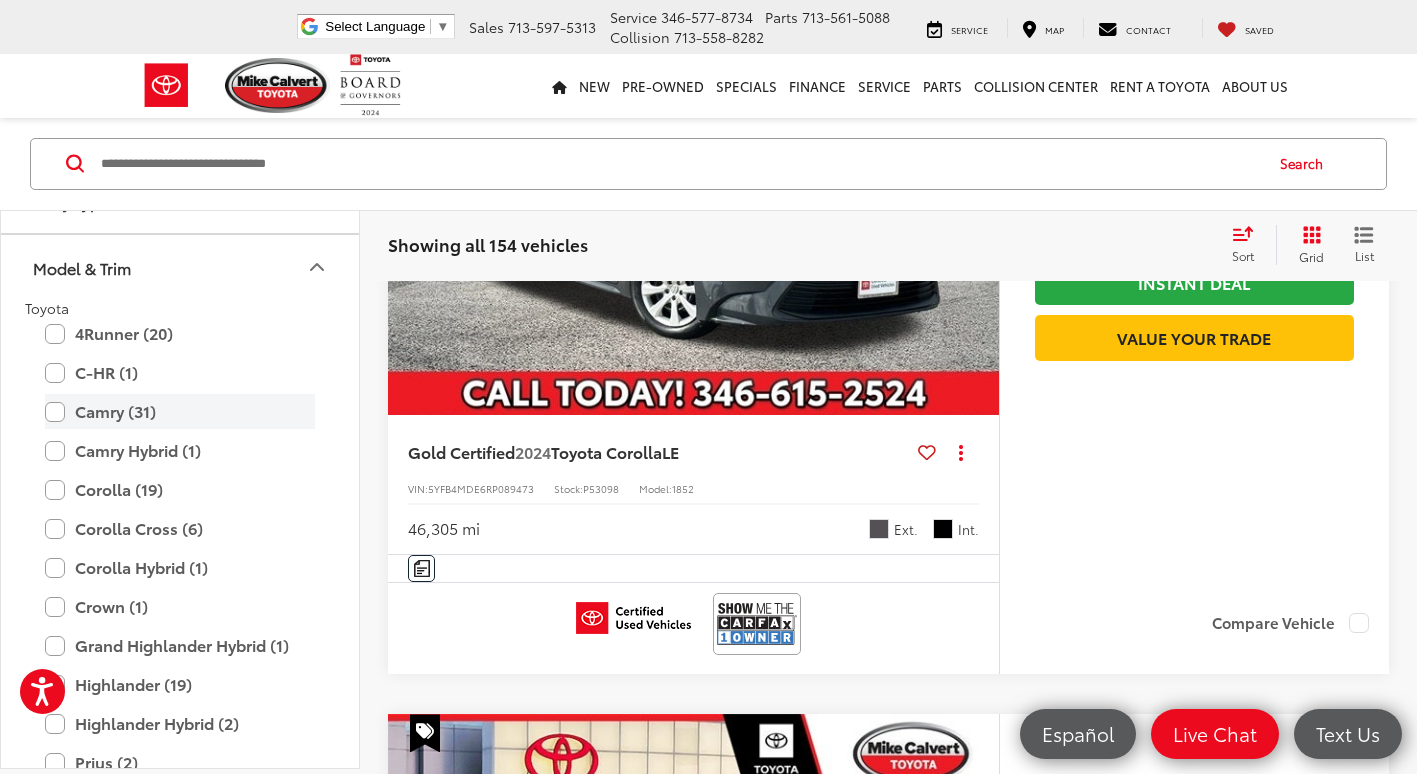 click on "Camry (31)" at bounding box center [180, 412] 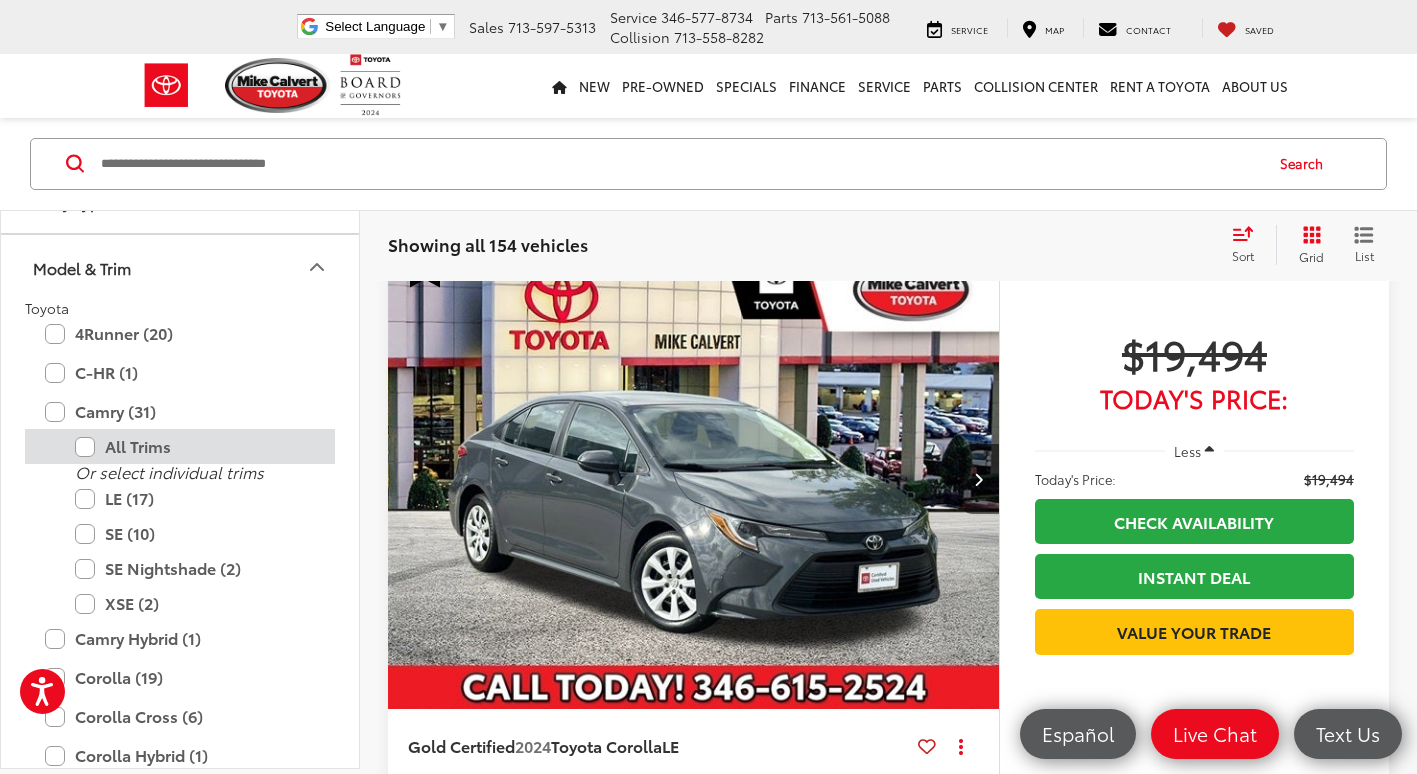 scroll, scrollTop: 72, scrollLeft: 0, axis: vertical 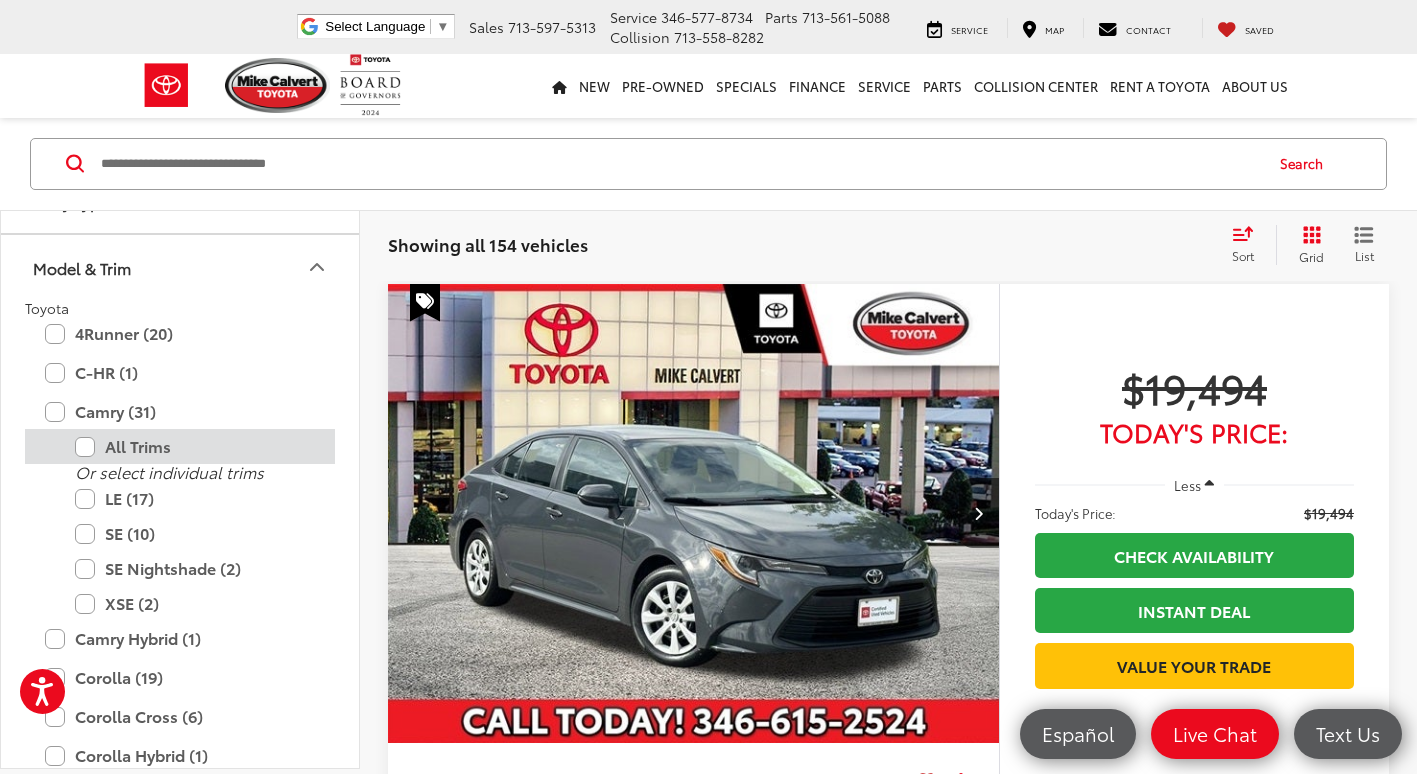 click on "All Trims" at bounding box center (195, 447) 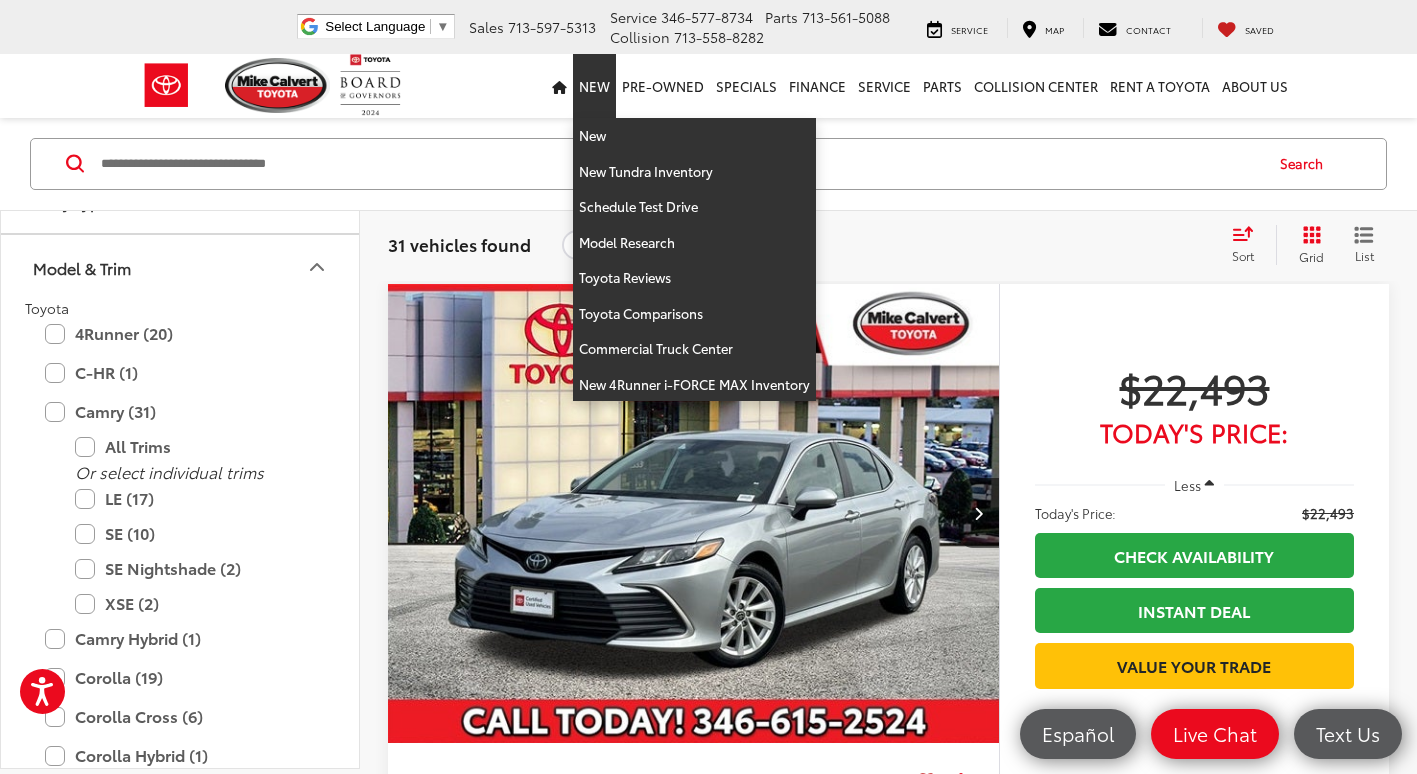 click on "New" at bounding box center [594, 86] 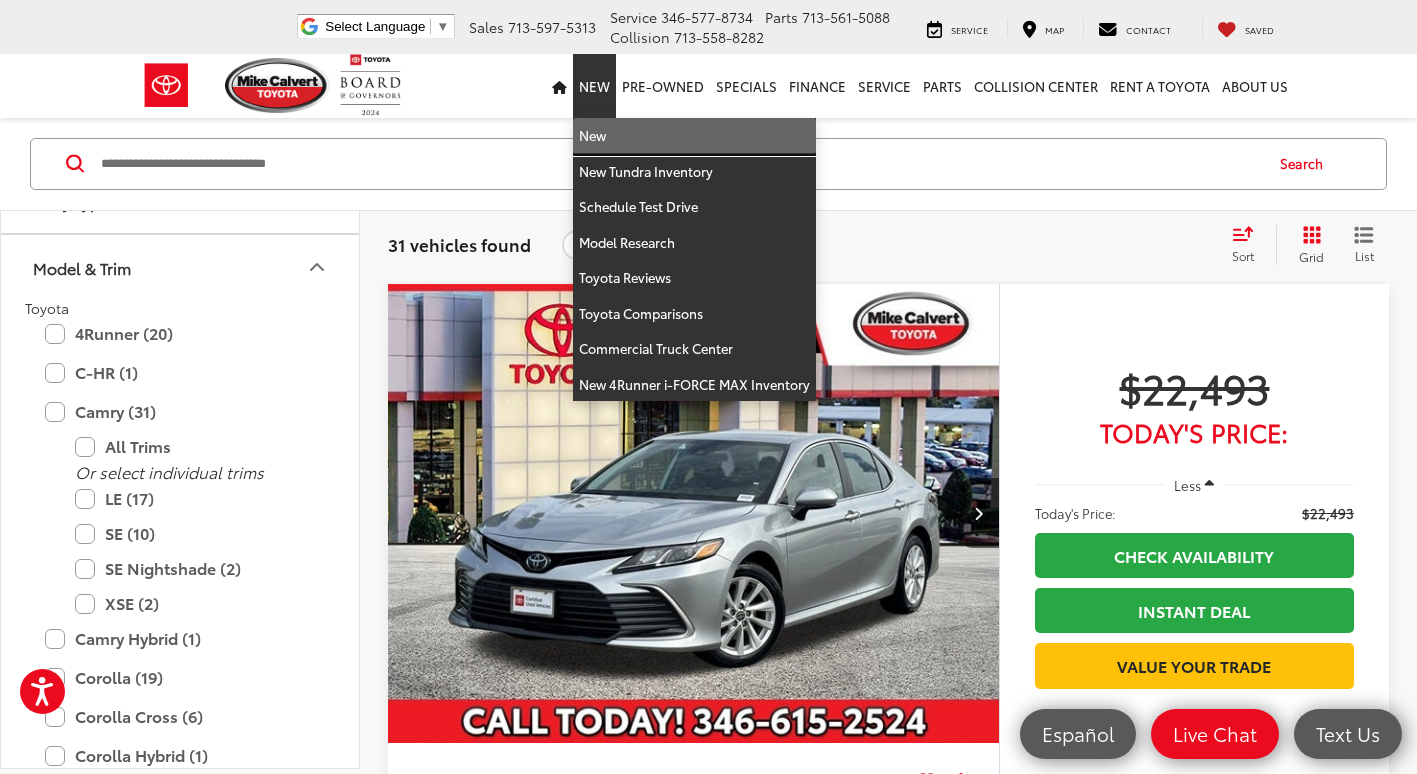 click on "New" at bounding box center (694, 136) 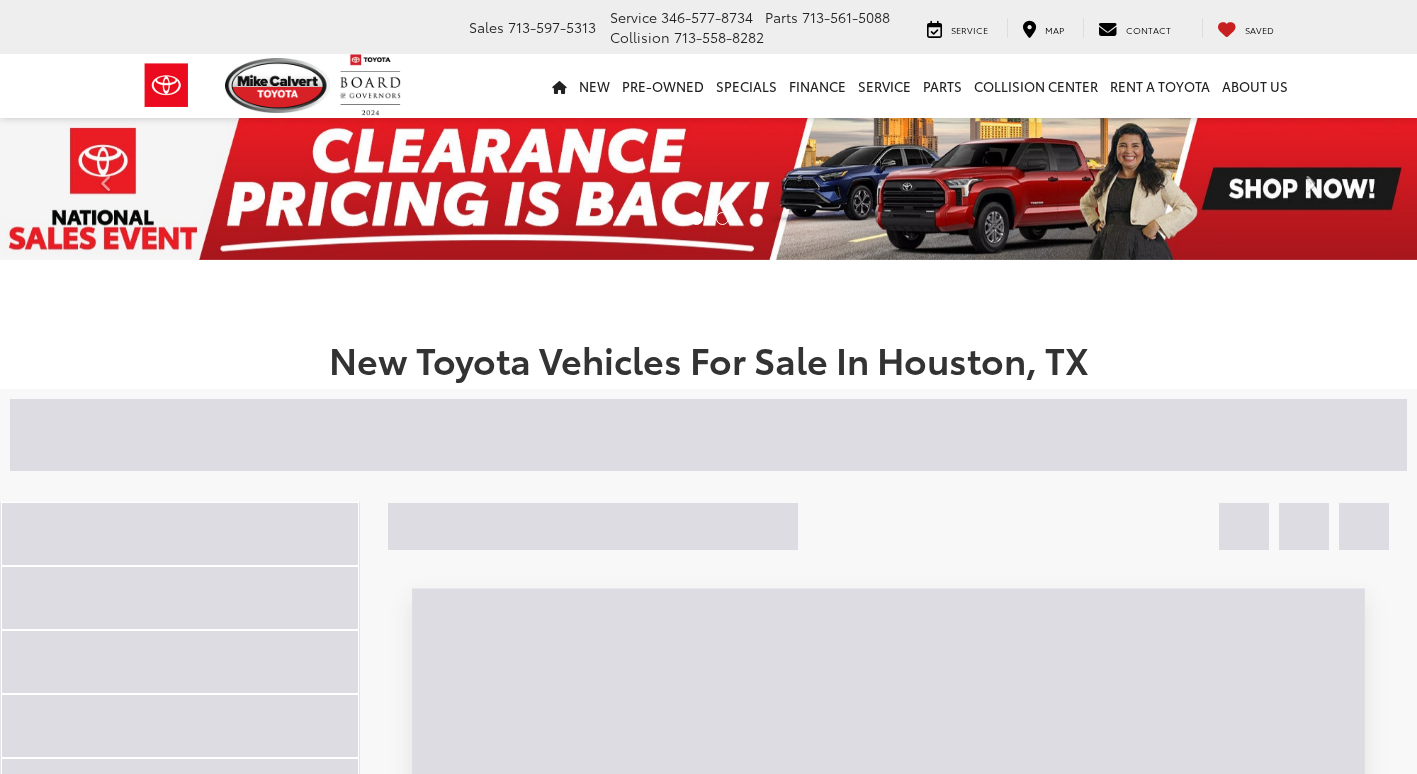 scroll, scrollTop: 0, scrollLeft: 0, axis: both 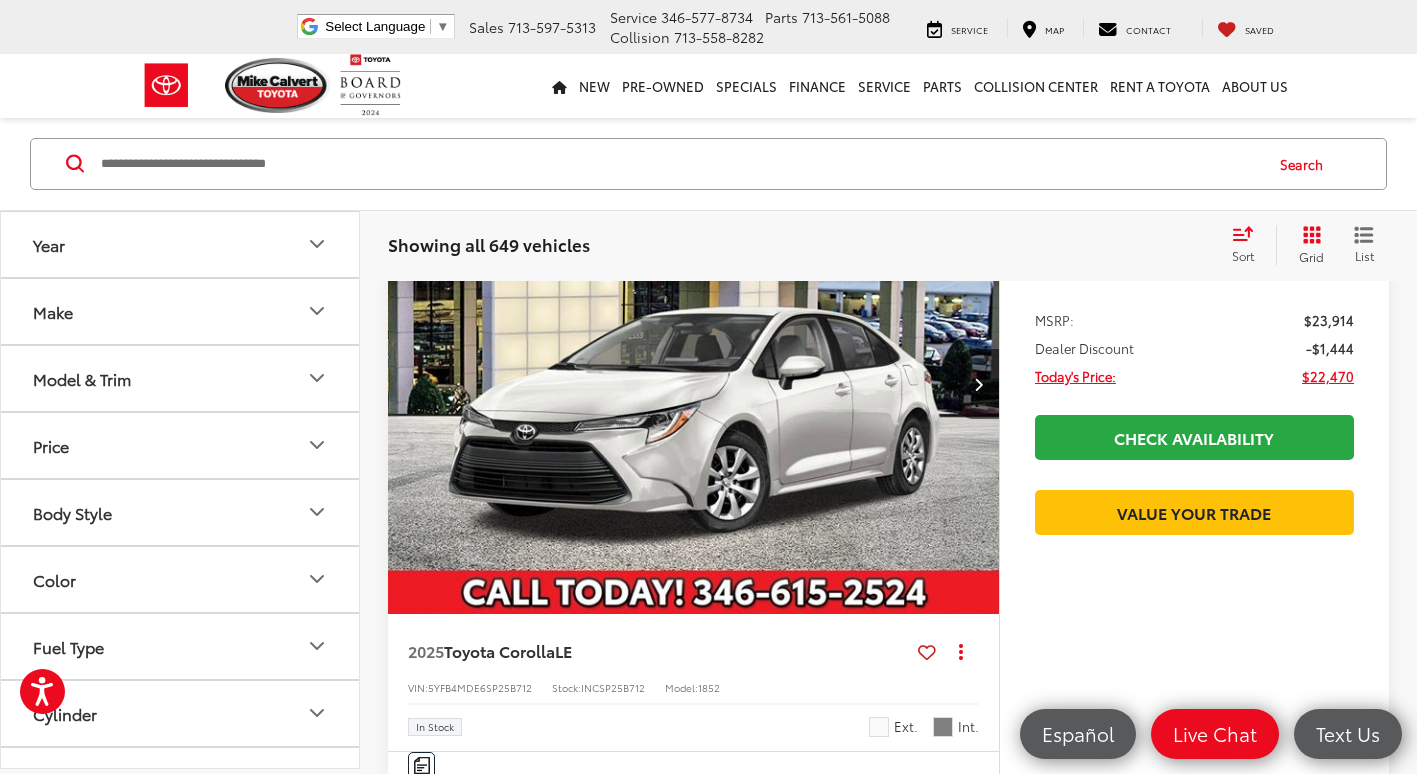 click on "Model & Trim" at bounding box center (181, 378) 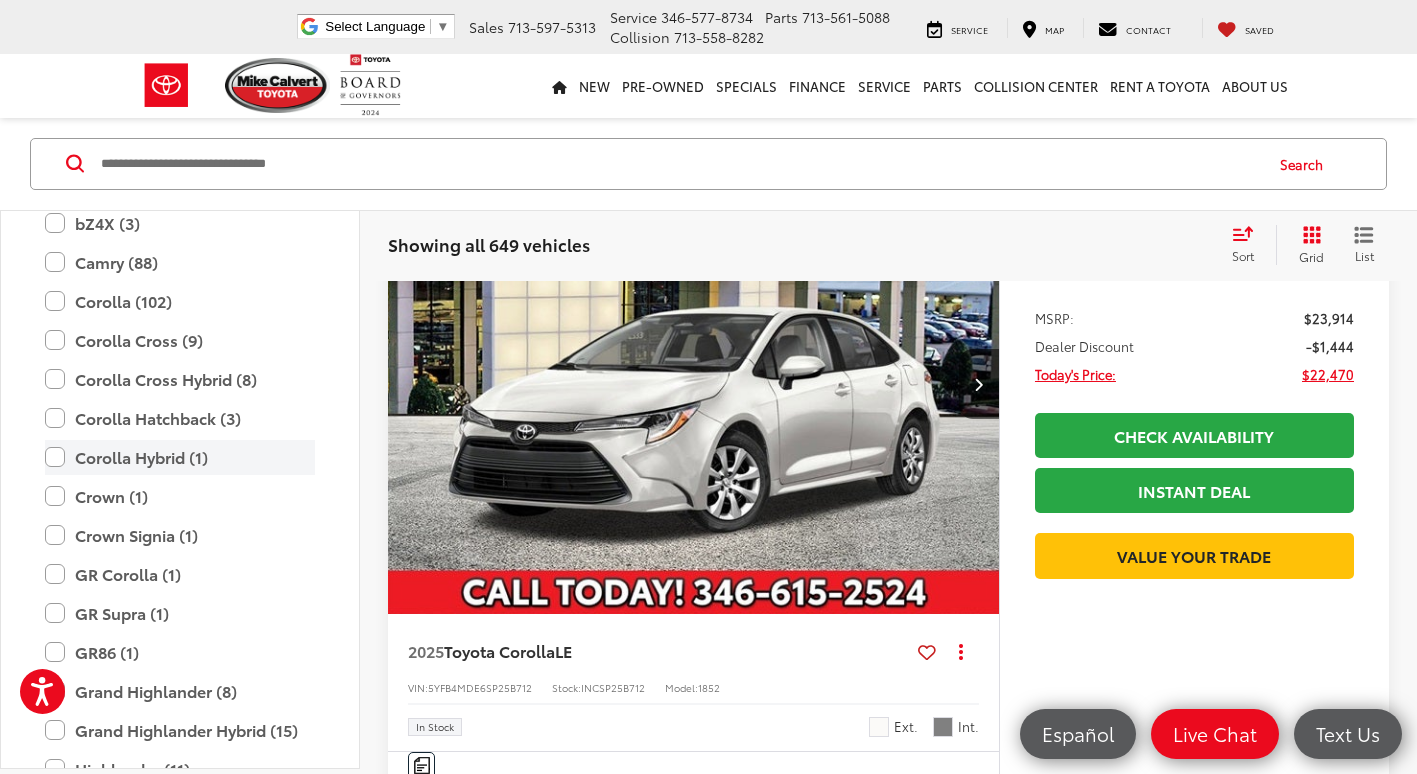 scroll, scrollTop: 500, scrollLeft: 0, axis: vertical 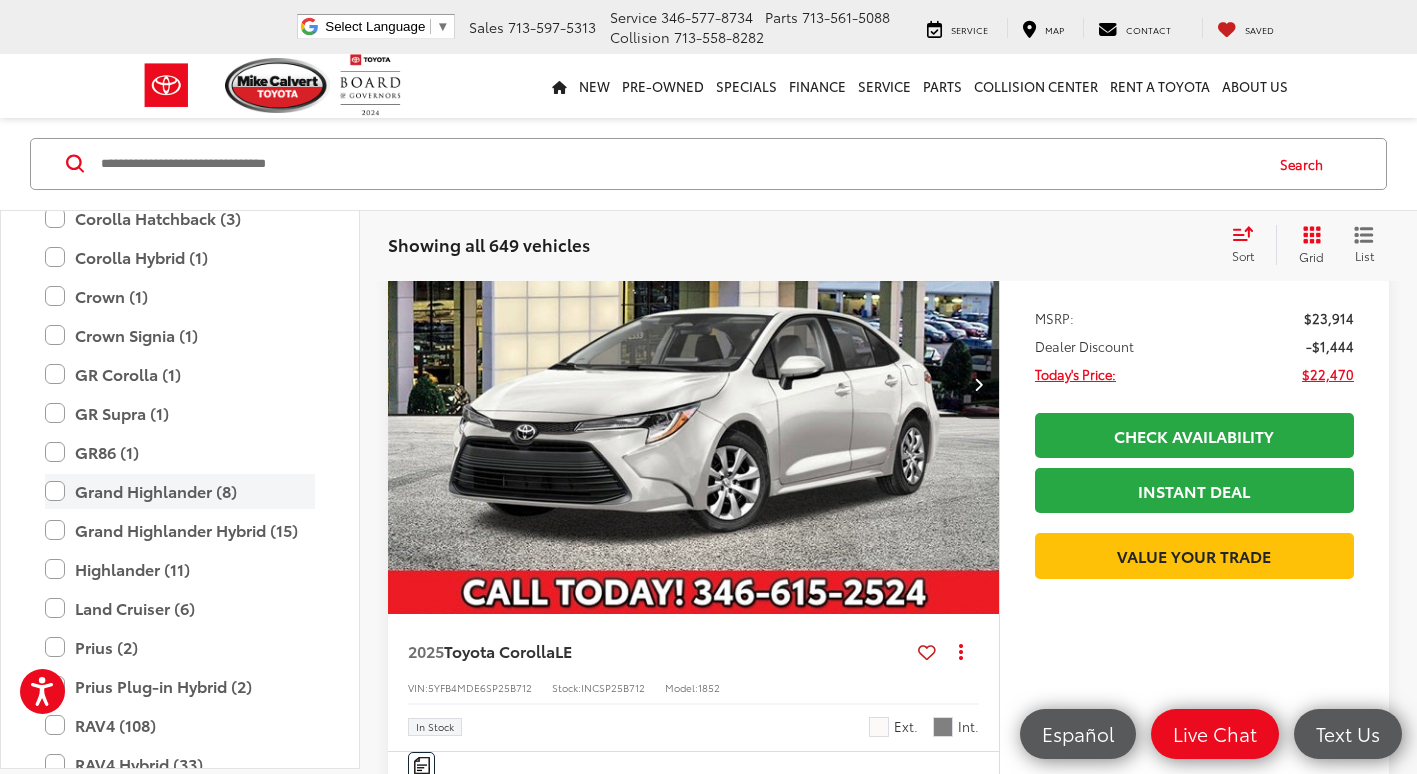 click on "Grand Highlander (8)" at bounding box center [180, 491] 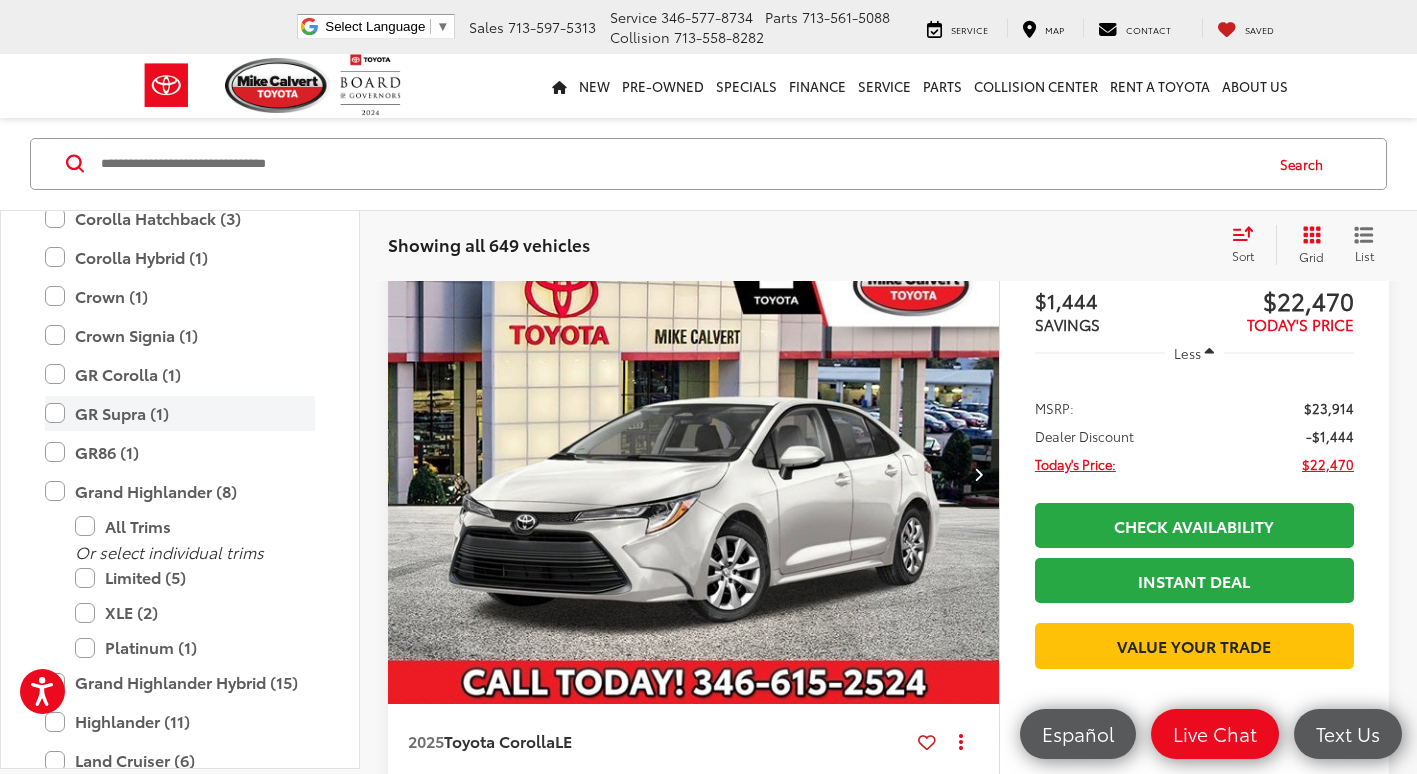 scroll, scrollTop: 271, scrollLeft: 0, axis: vertical 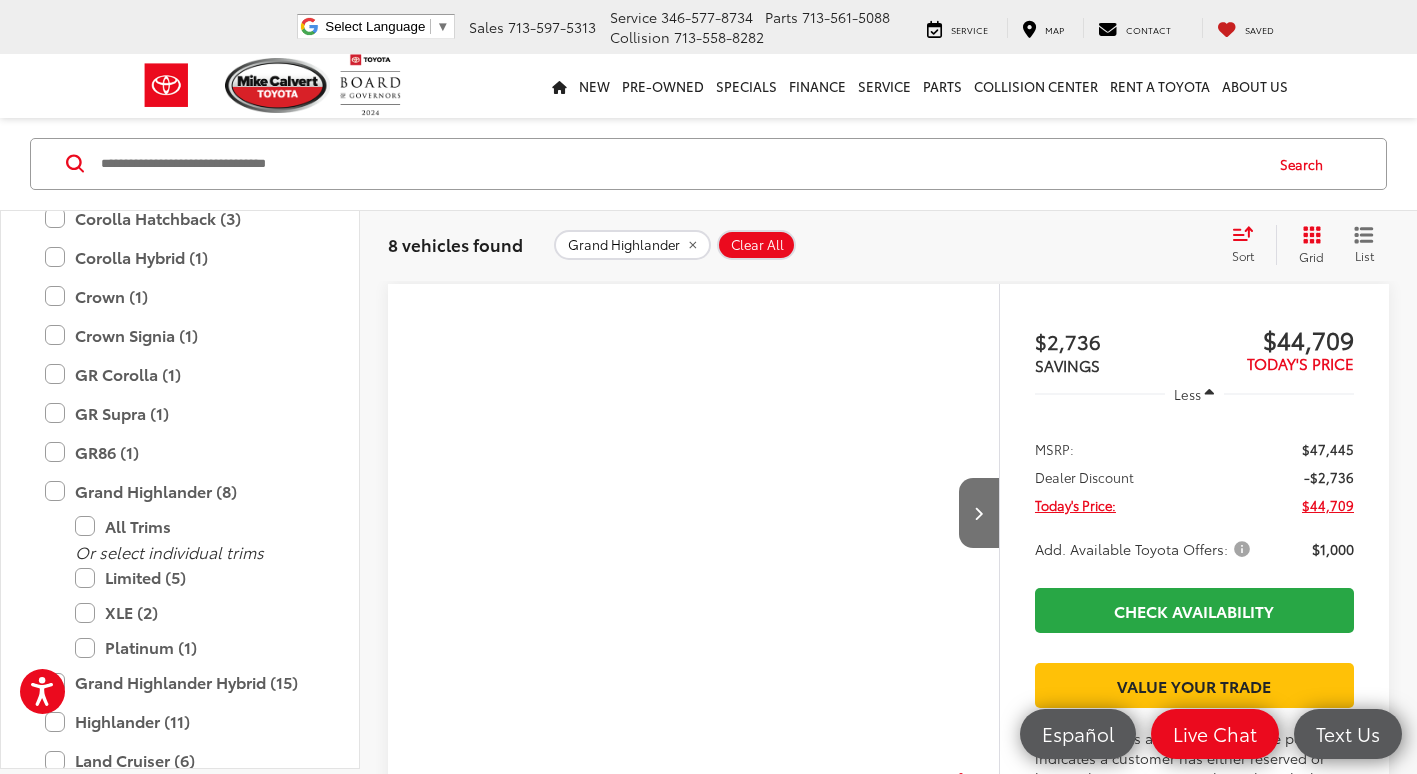 click on "8 vehicles found Grand Highlander Clear All + 0 test Sort Price:  High to Low Price:  Low to High Year:  High to Low Year:  Low to High Distance:  Near to Far Distance:  Far to Near Featured Vehicles Grid List" at bounding box center [888, 245] 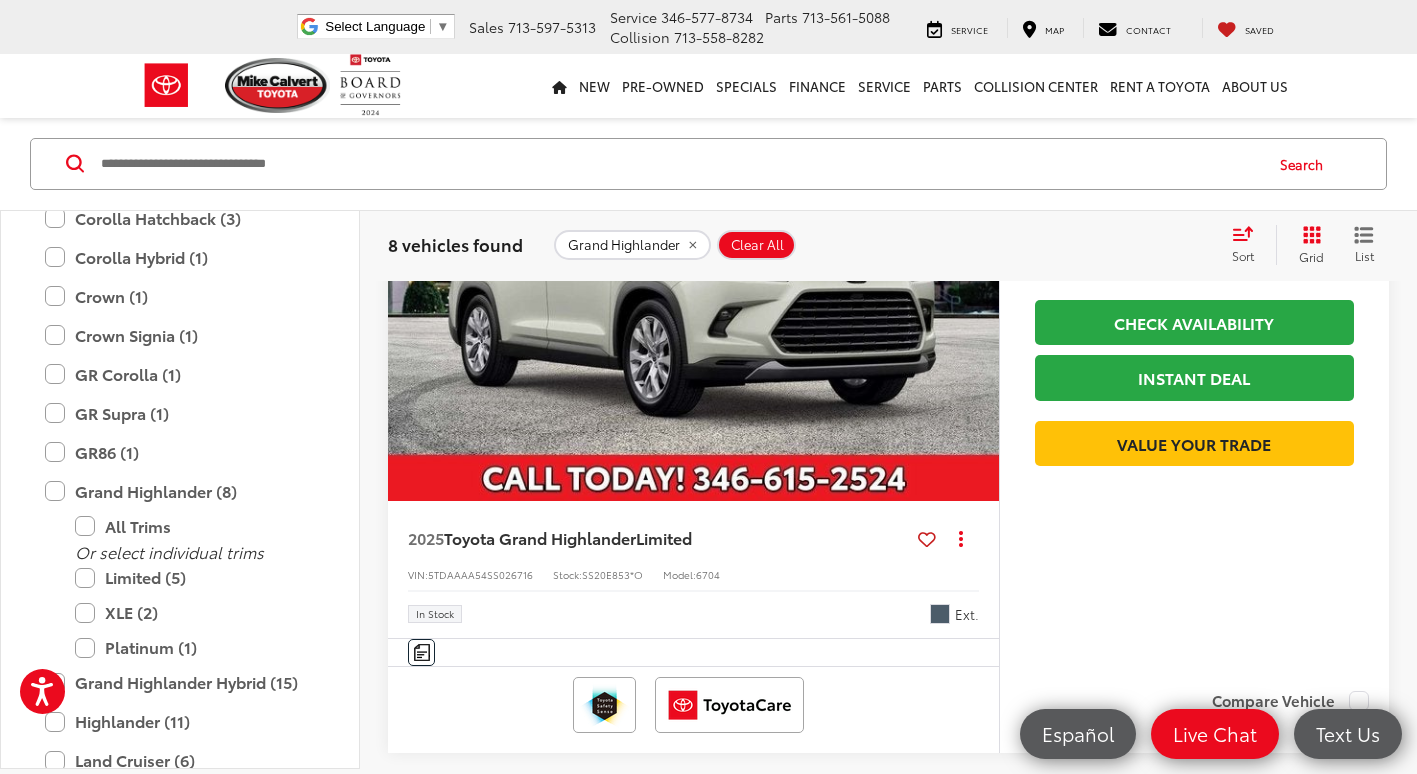 scroll, scrollTop: 2371, scrollLeft: 0, axis: vertical 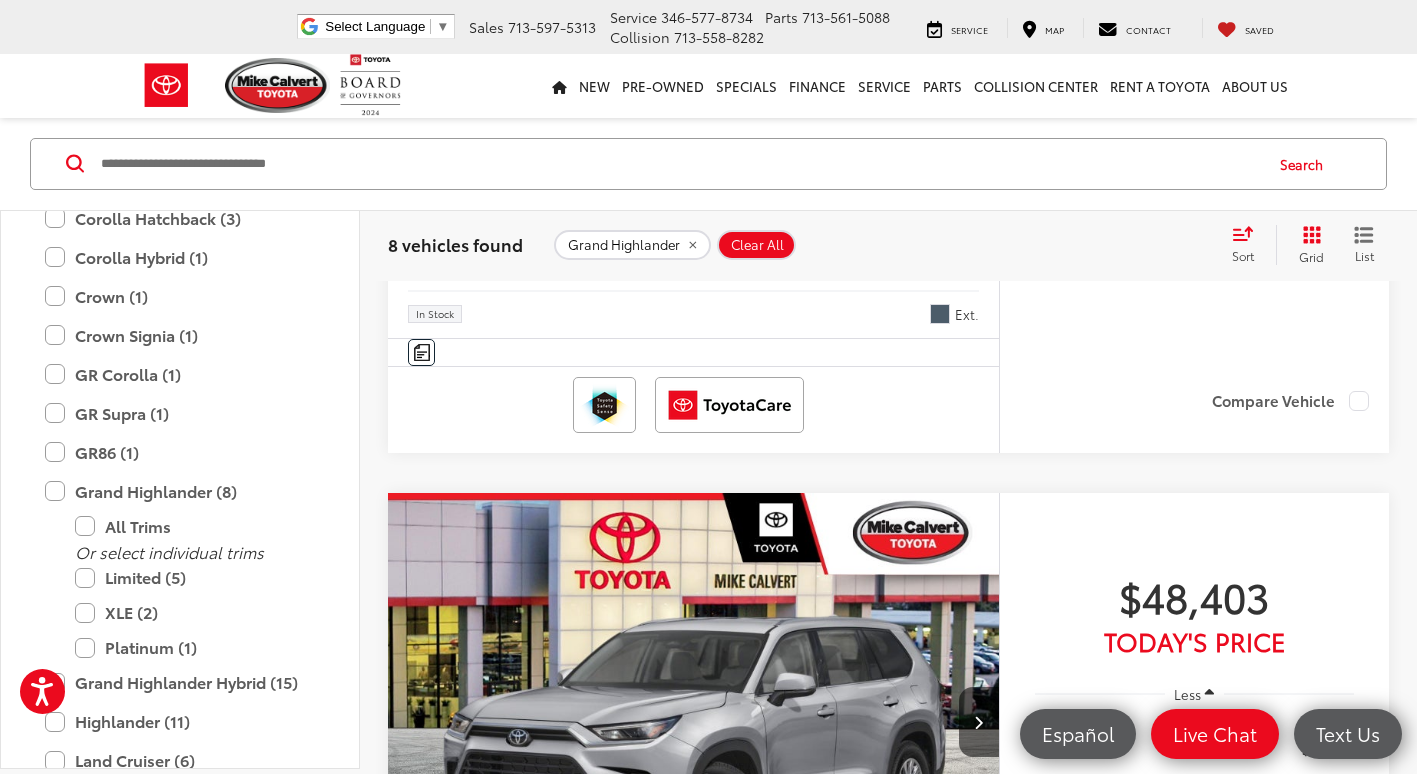 drag, startPoint x: 693, startPoint y: 249, endPoint x: 663, endPoint y: 259, distance: 31.622776 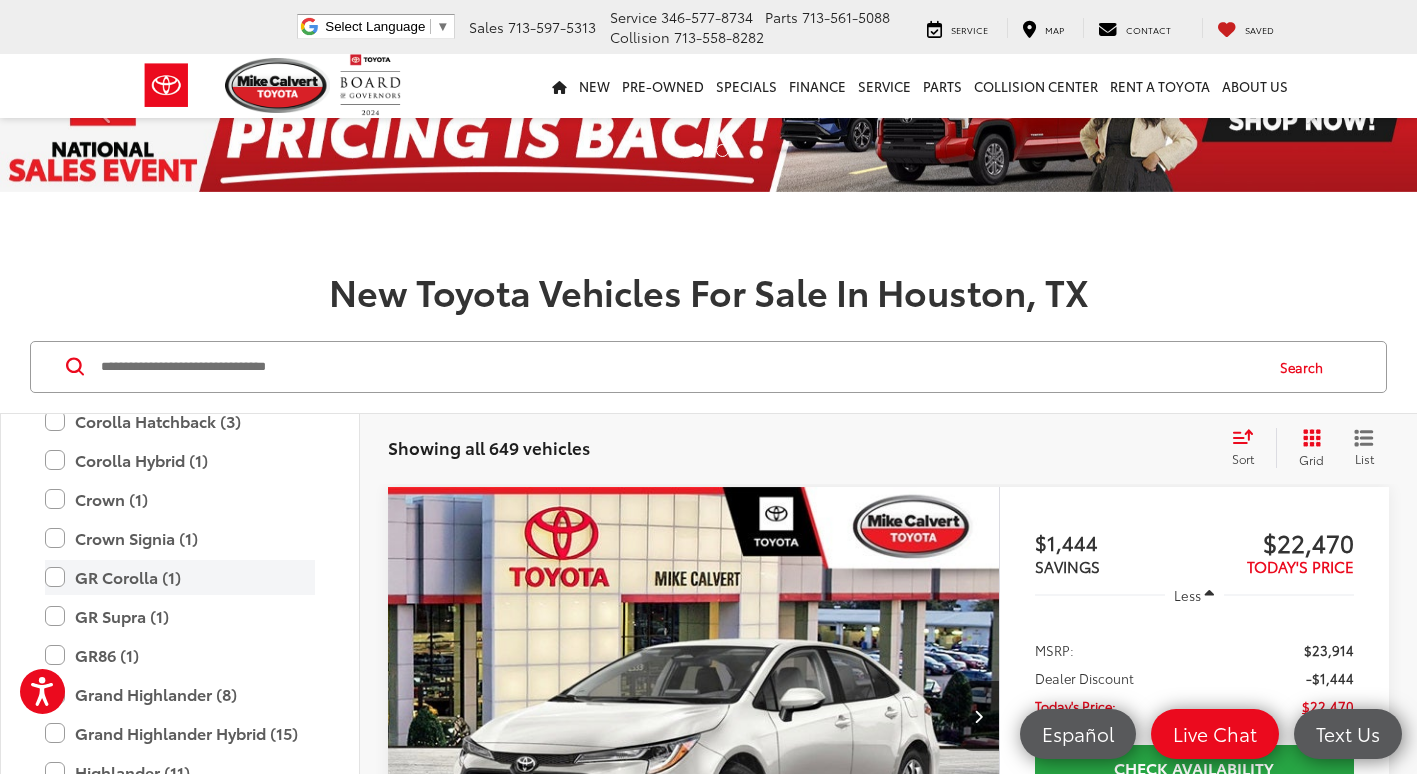 scroll, scrollTop: 400, scrollLeft: 0, axis: vertical 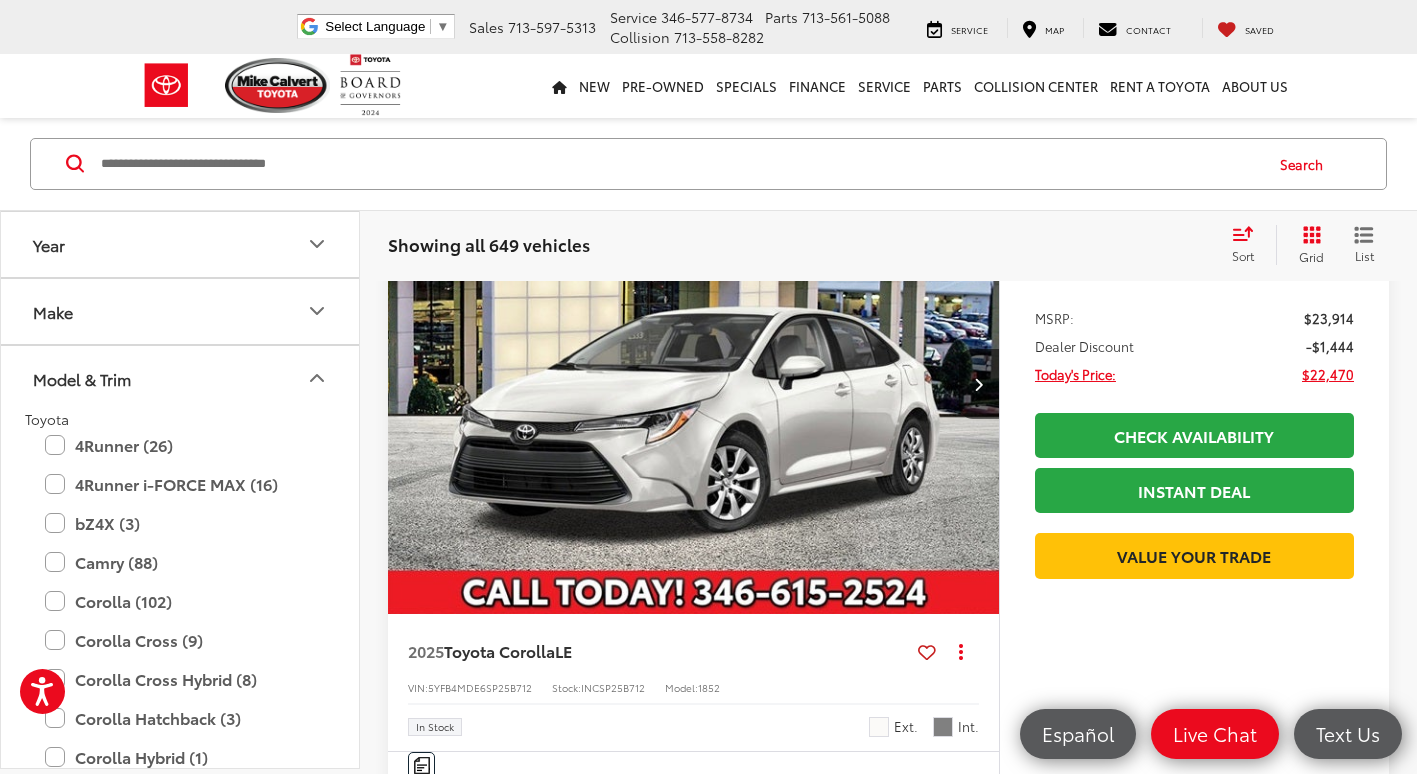 click on "Make" at bounding box center (181, 311) 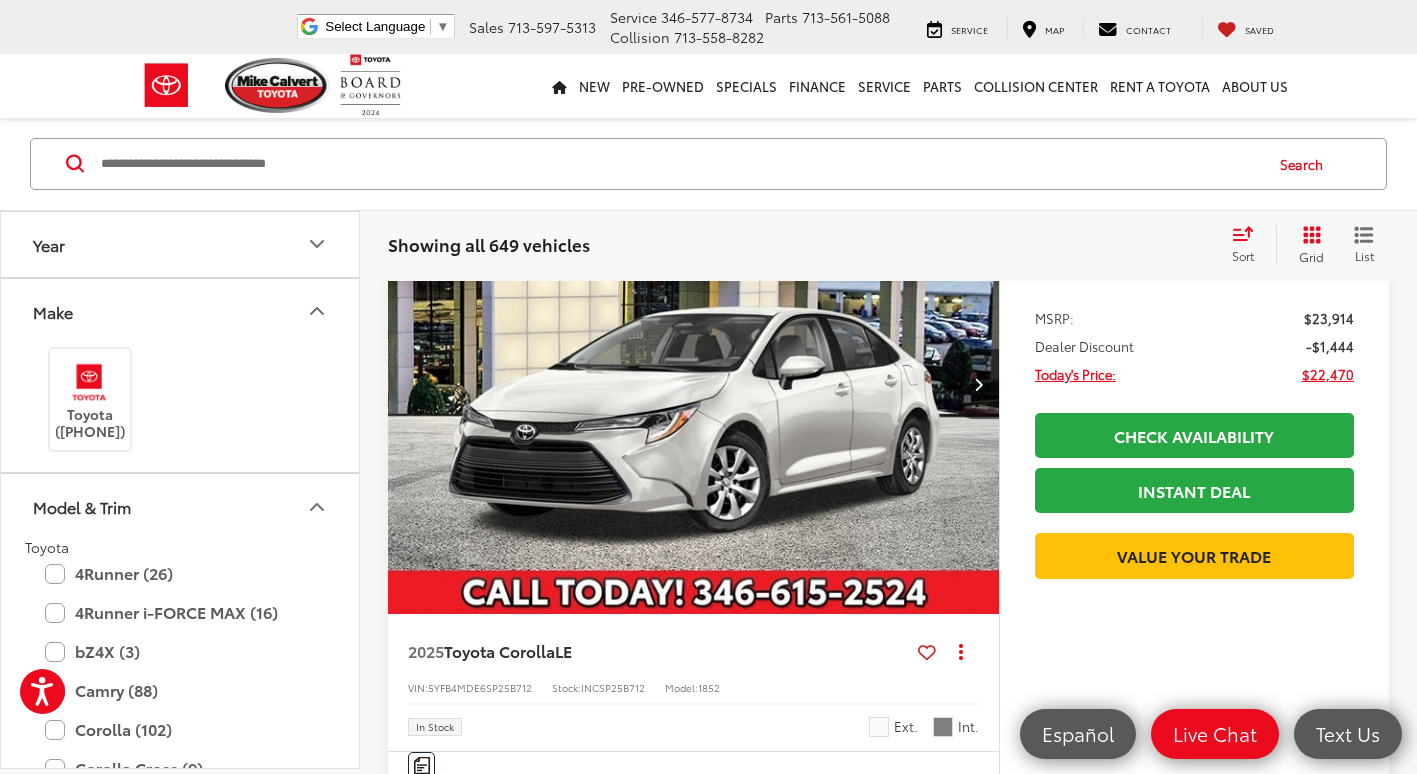 drag, startPoint x: 168, startPoint y: 294, endPoint x: 255, endPoint y: 110, distance: 203.53133 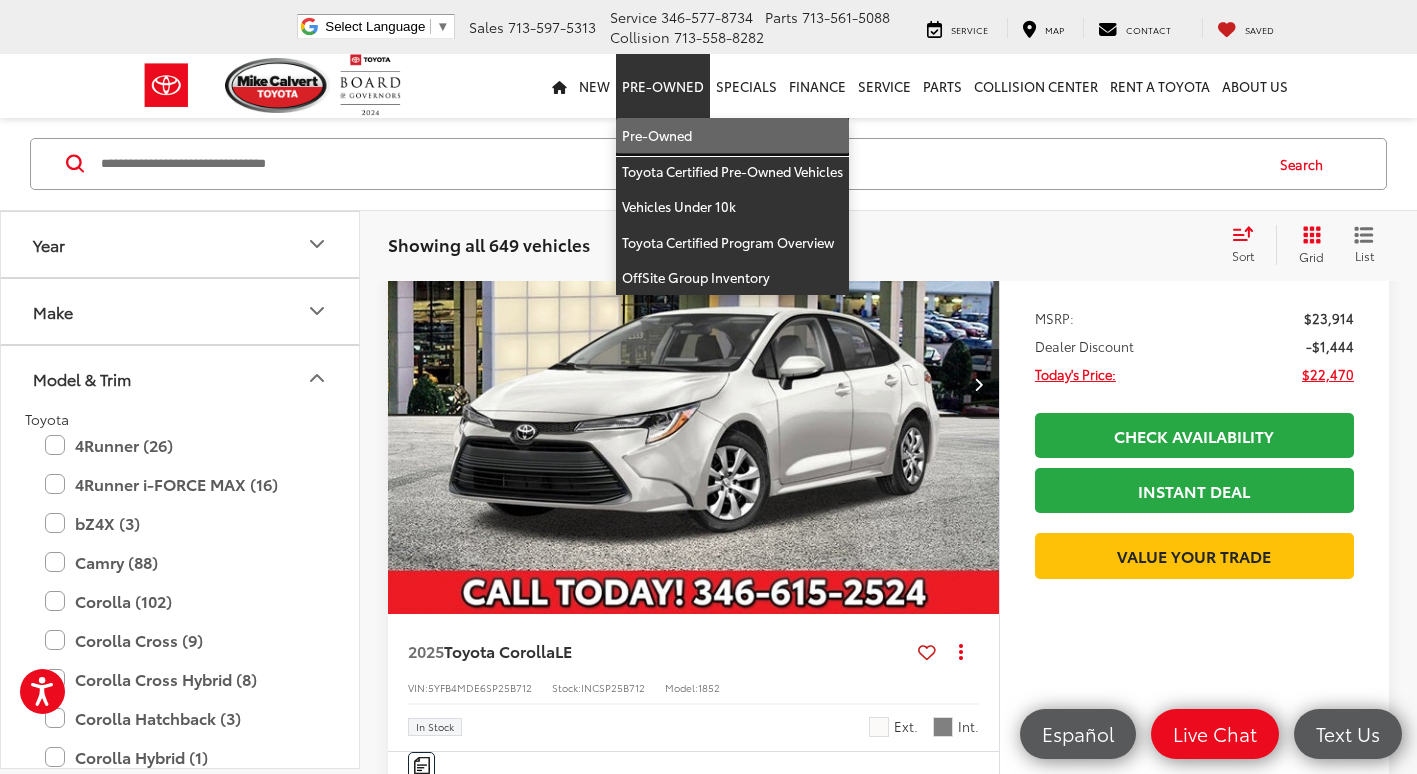 click on "Pre-Owned" at bounding box center (732, 136) 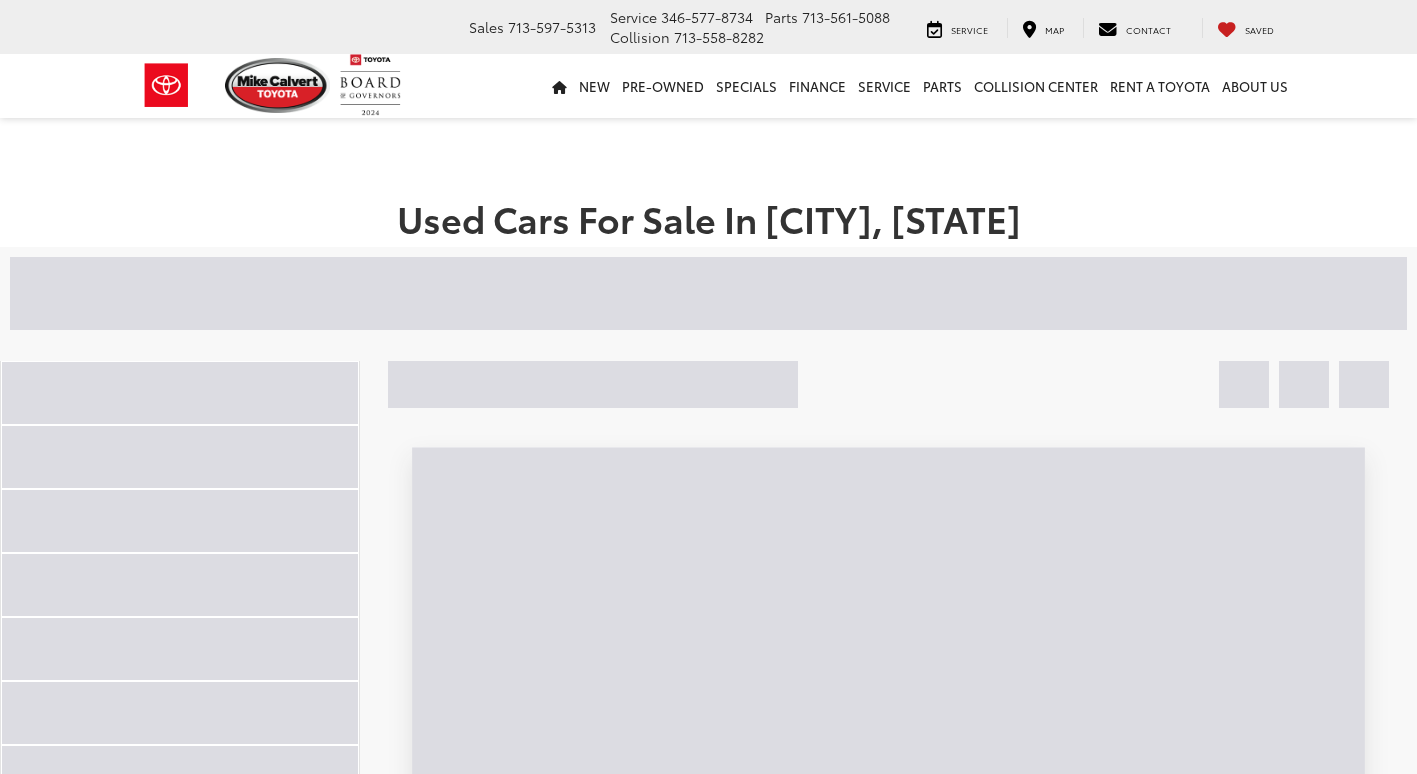 scroll, scrollTop: 0, scrollLeft: 0, axis: both 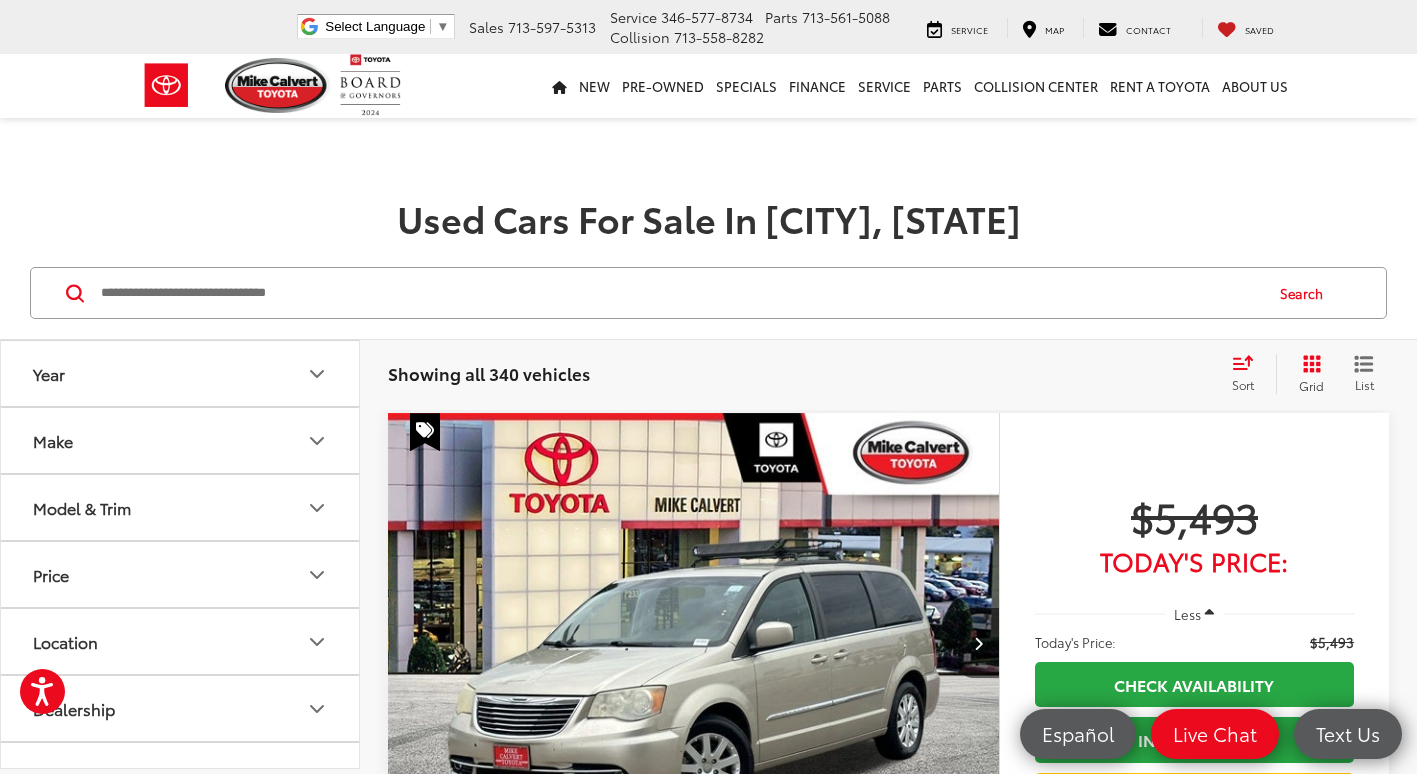 click at bounding box center [680, 293] 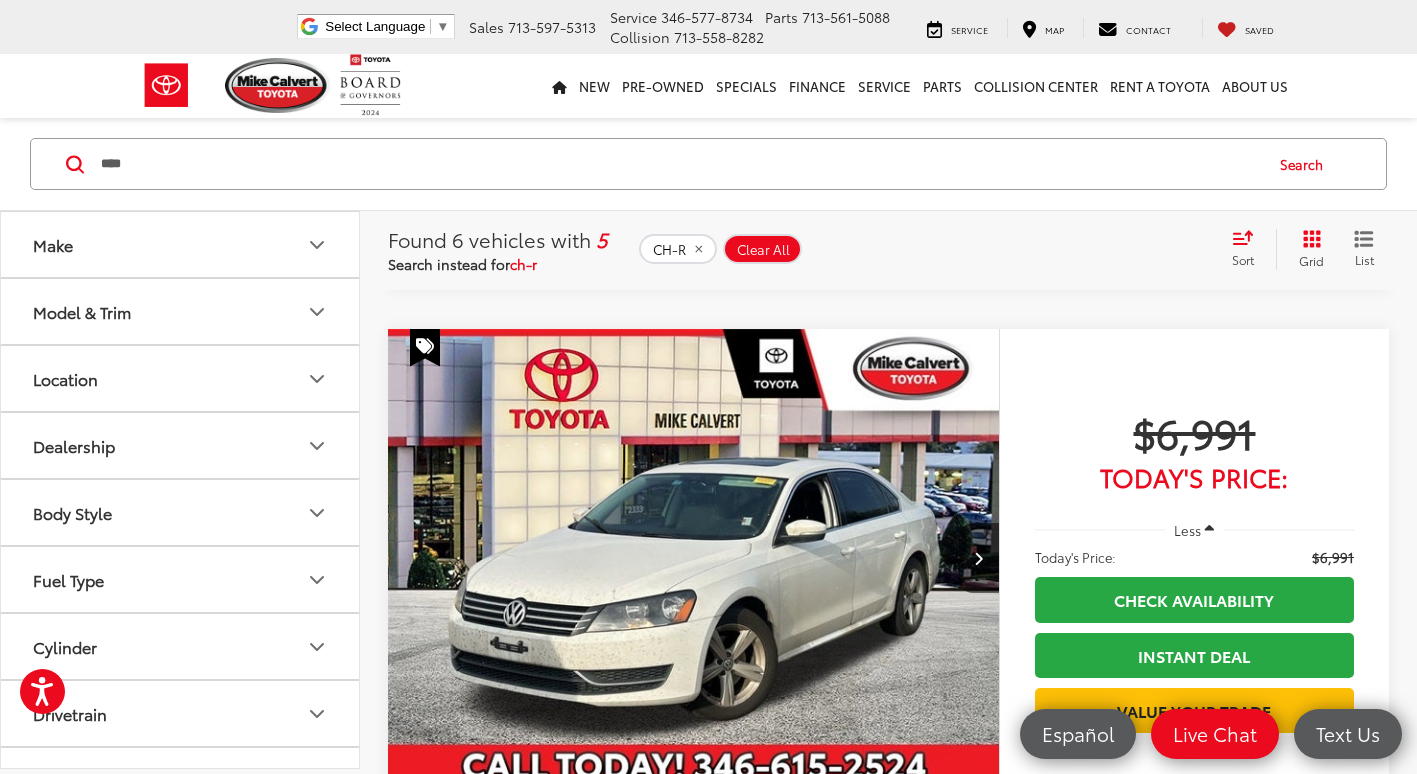 scroll, scrollTop: 700, scrollLeft: 0, axis: vertical 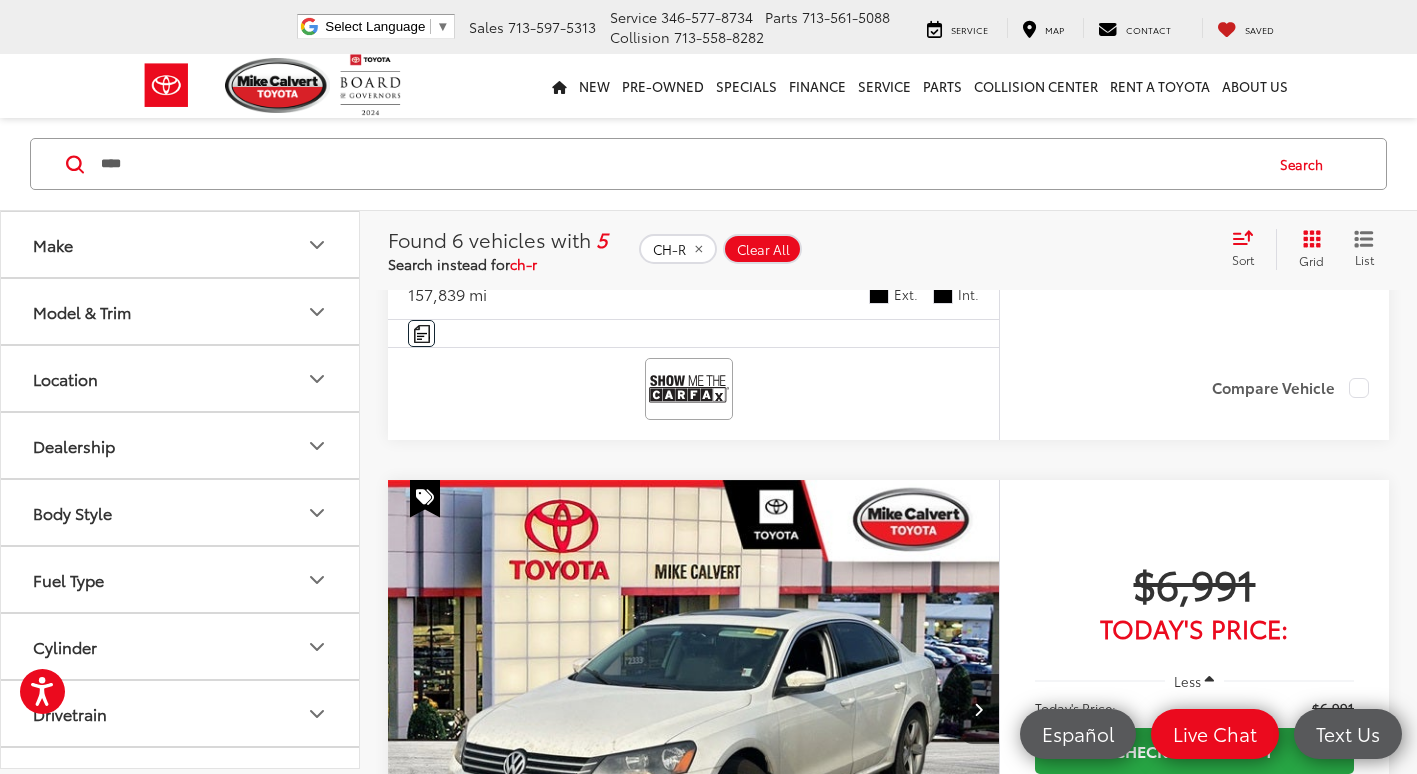 type on "****" 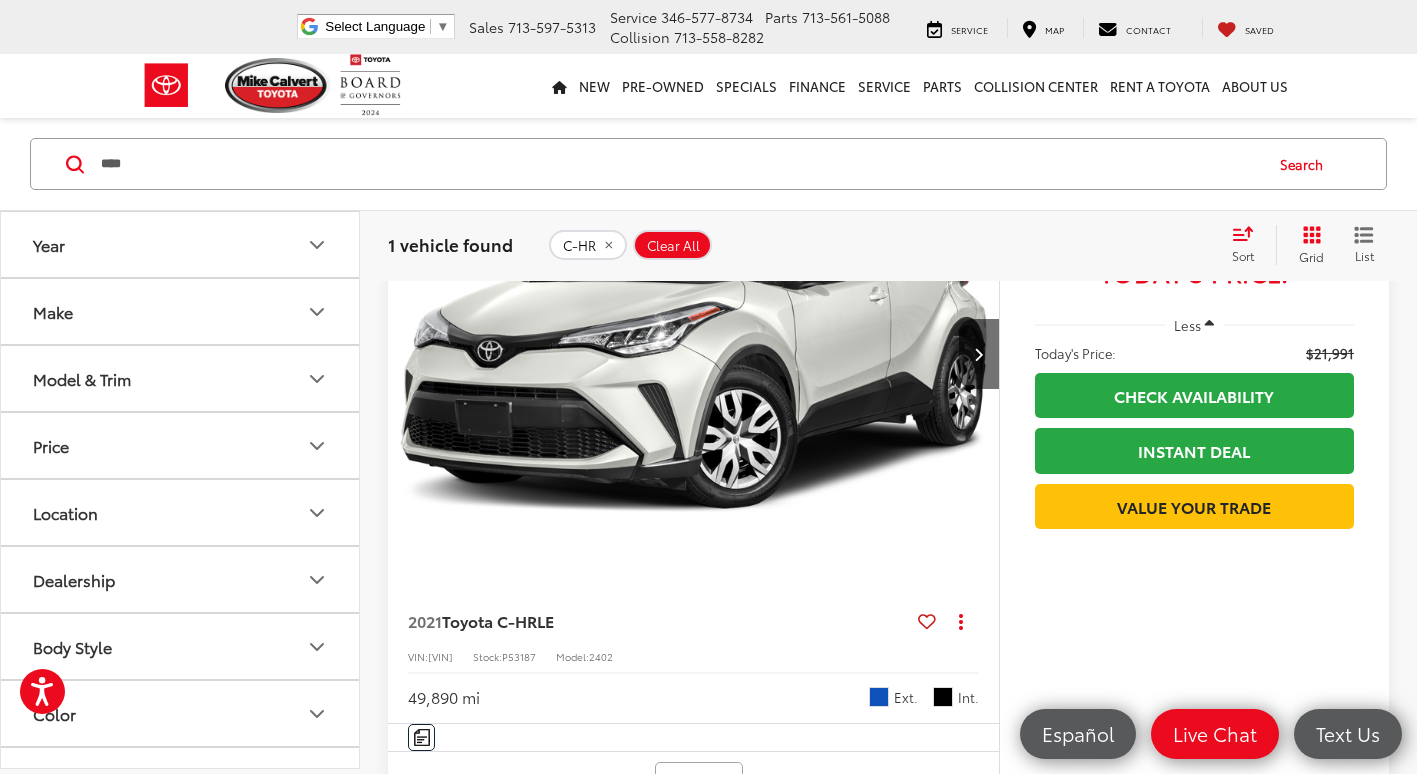 scroll, scrollTop: 429, scrollLeft: 0, axis: vertical 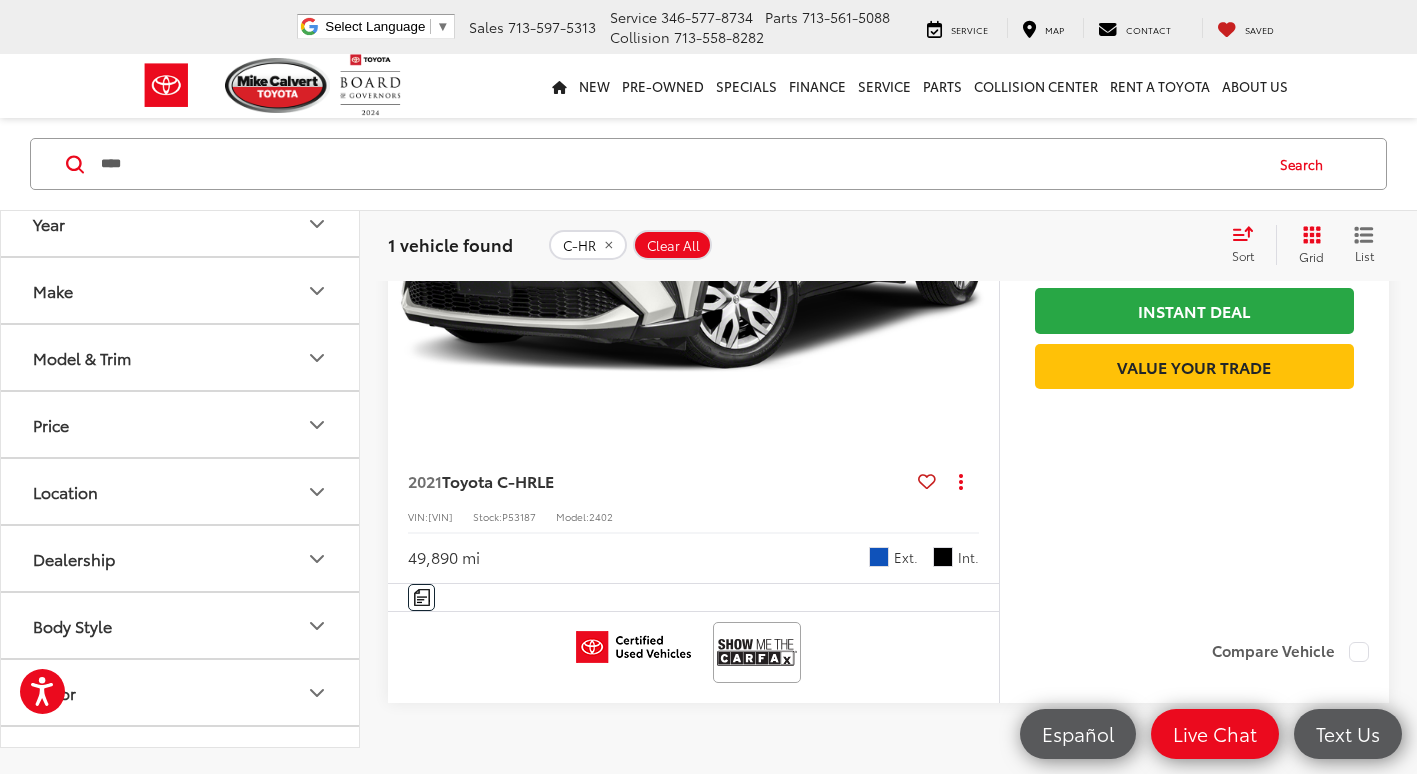 click on "****" at bounding box center [680, 164] 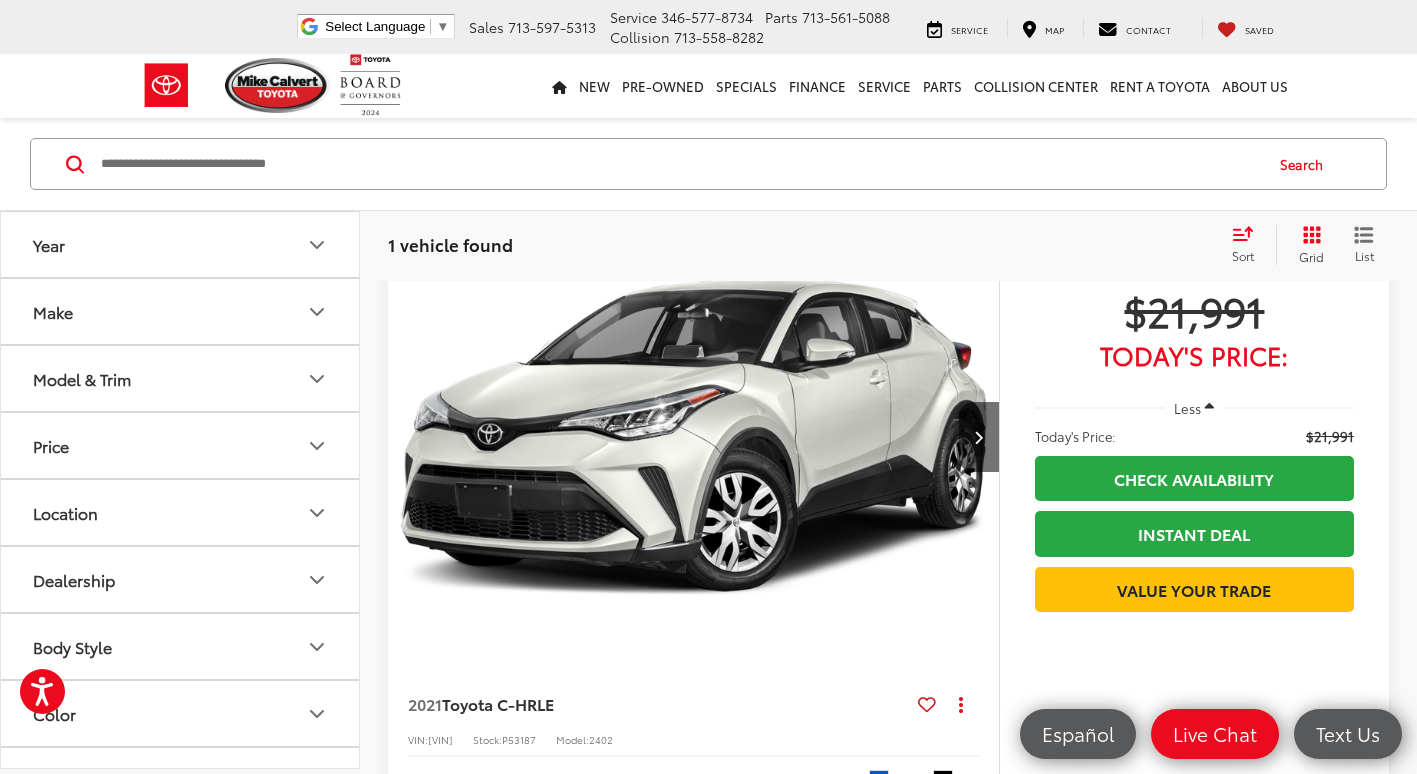 click at bounding box center [680, 164] 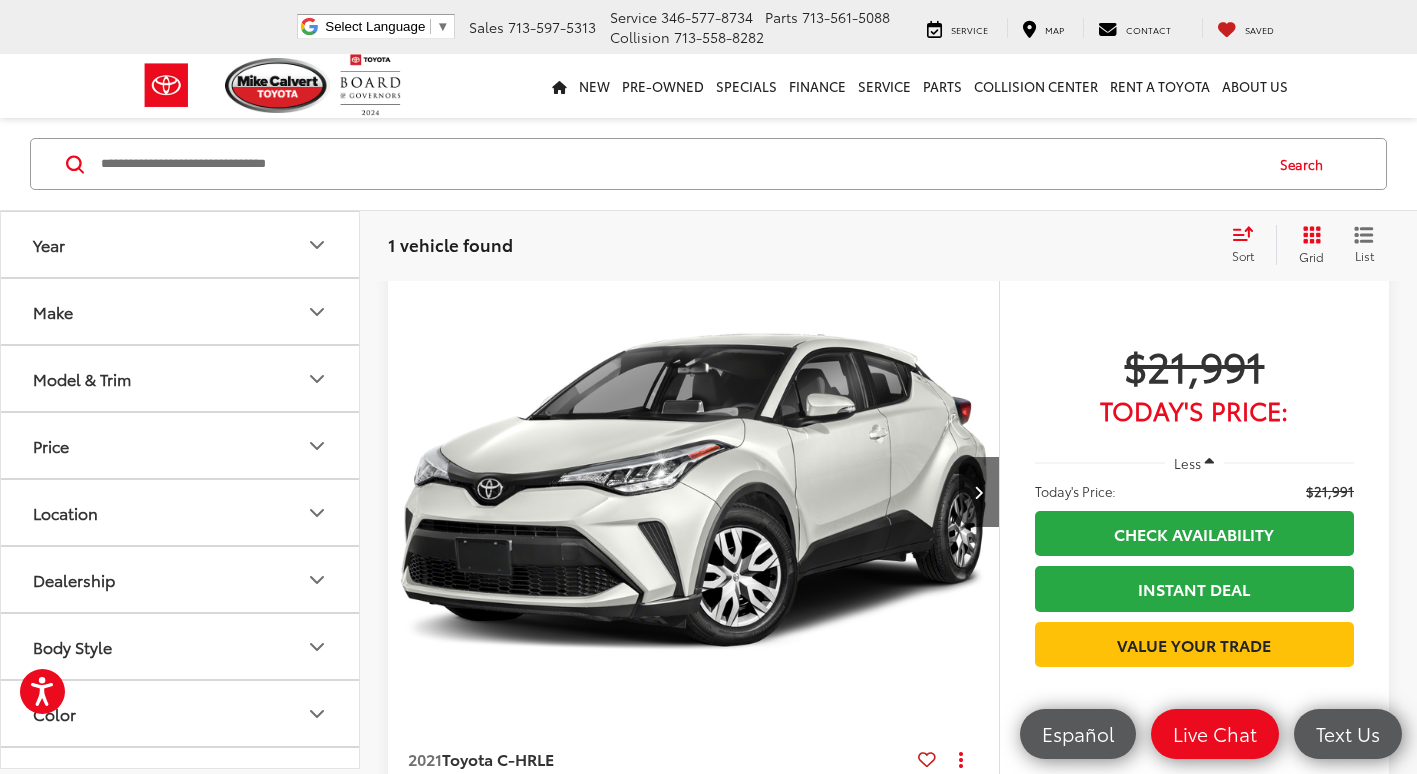 scroll, scrollTop: 129, scrollLeft: 0, axis: vertical 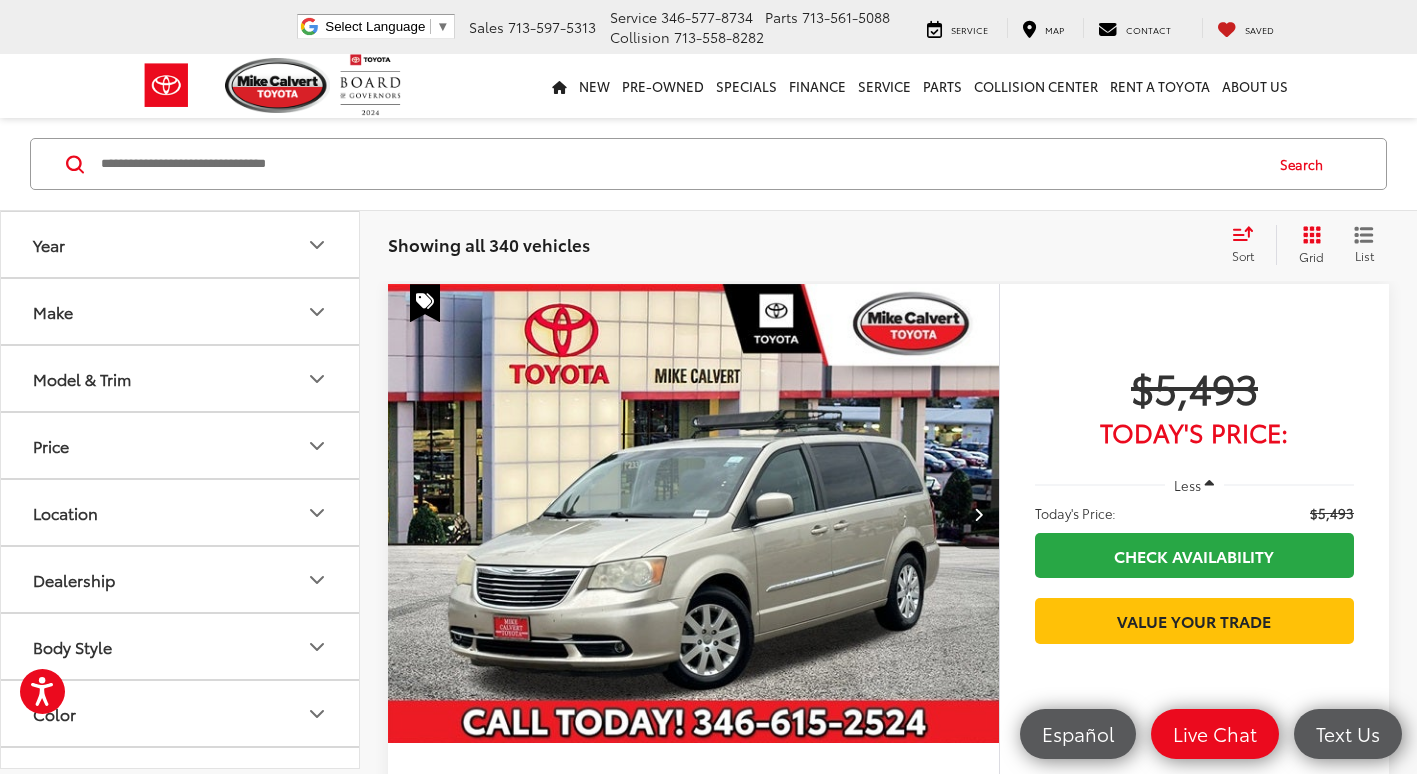 paste on "********" 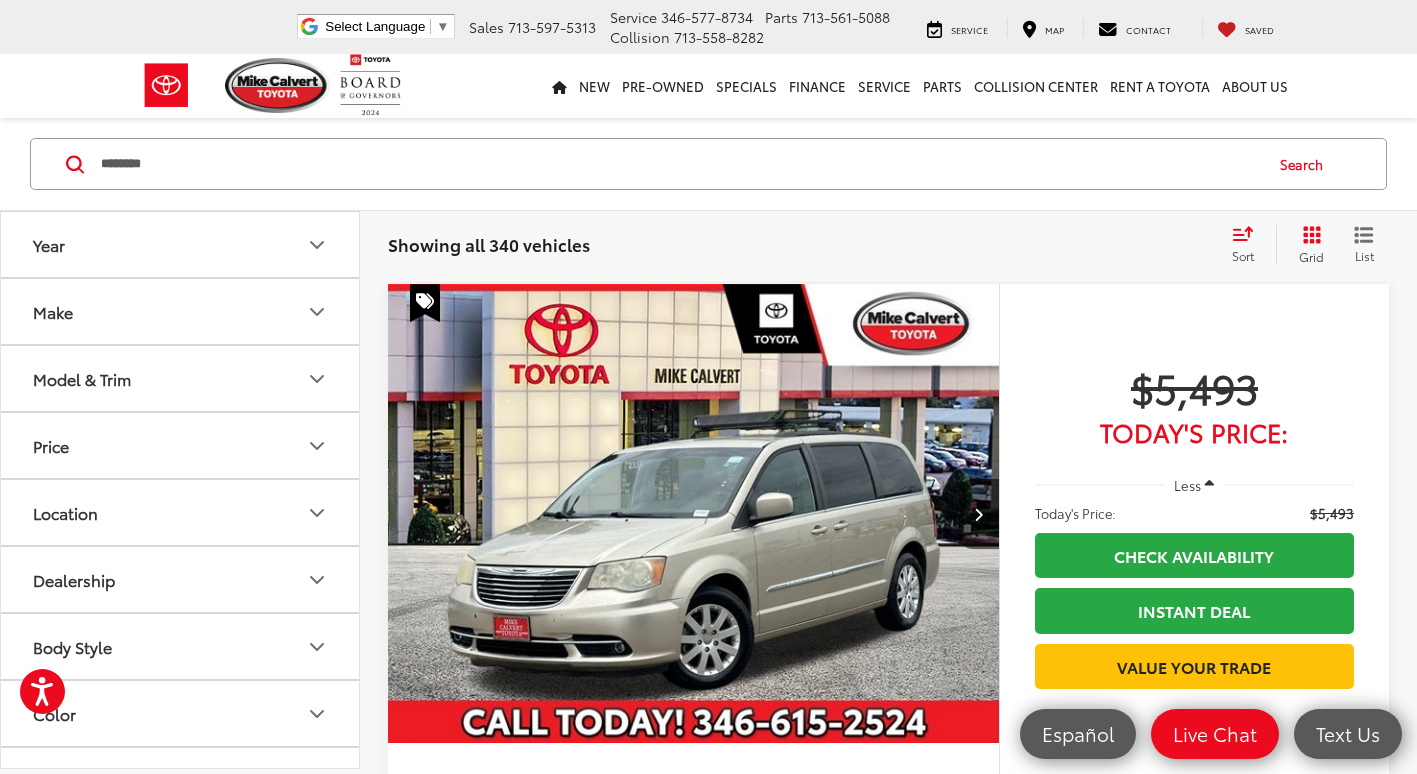 type on "********" 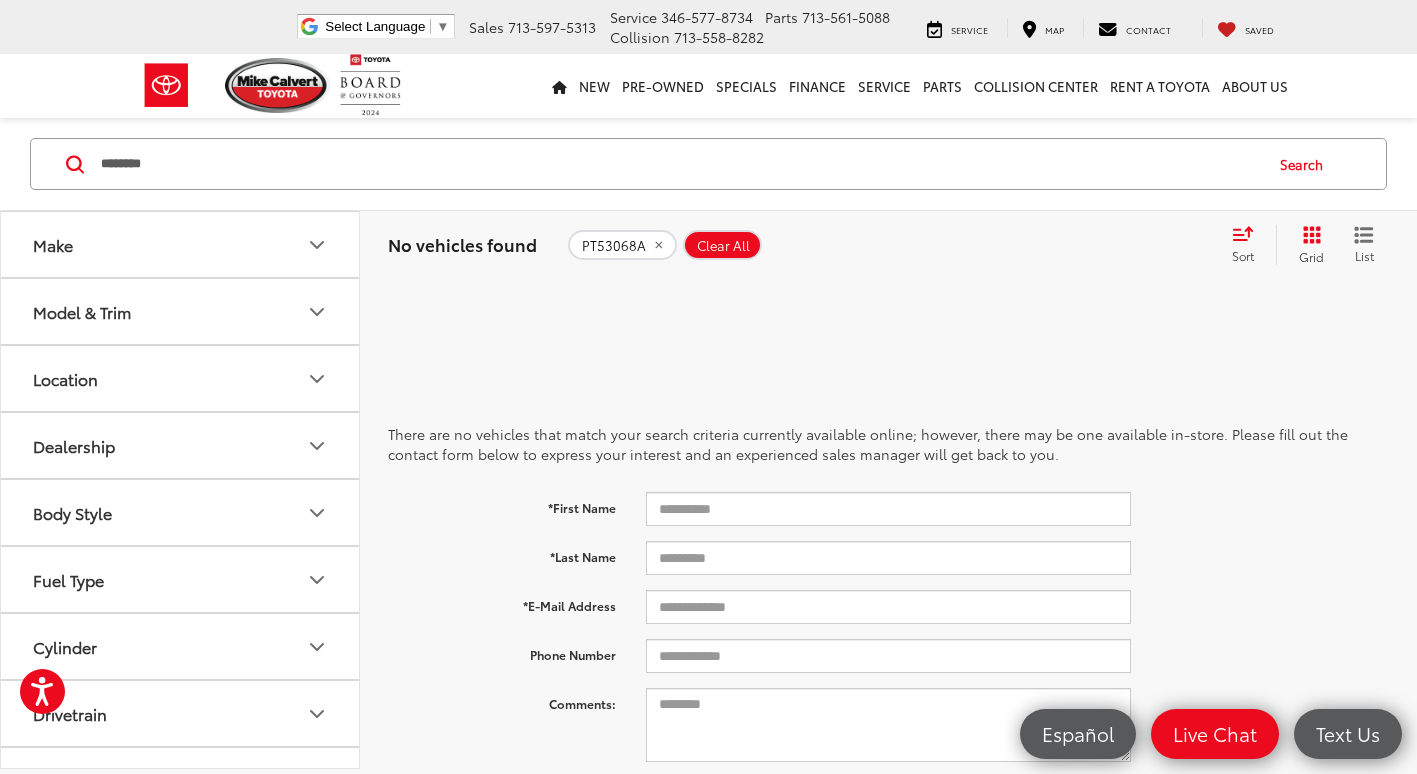 drag, startPoint x: 651, startPoint y: 243, endPoint x: 571, endPoint y: 173, distance: 106.30146 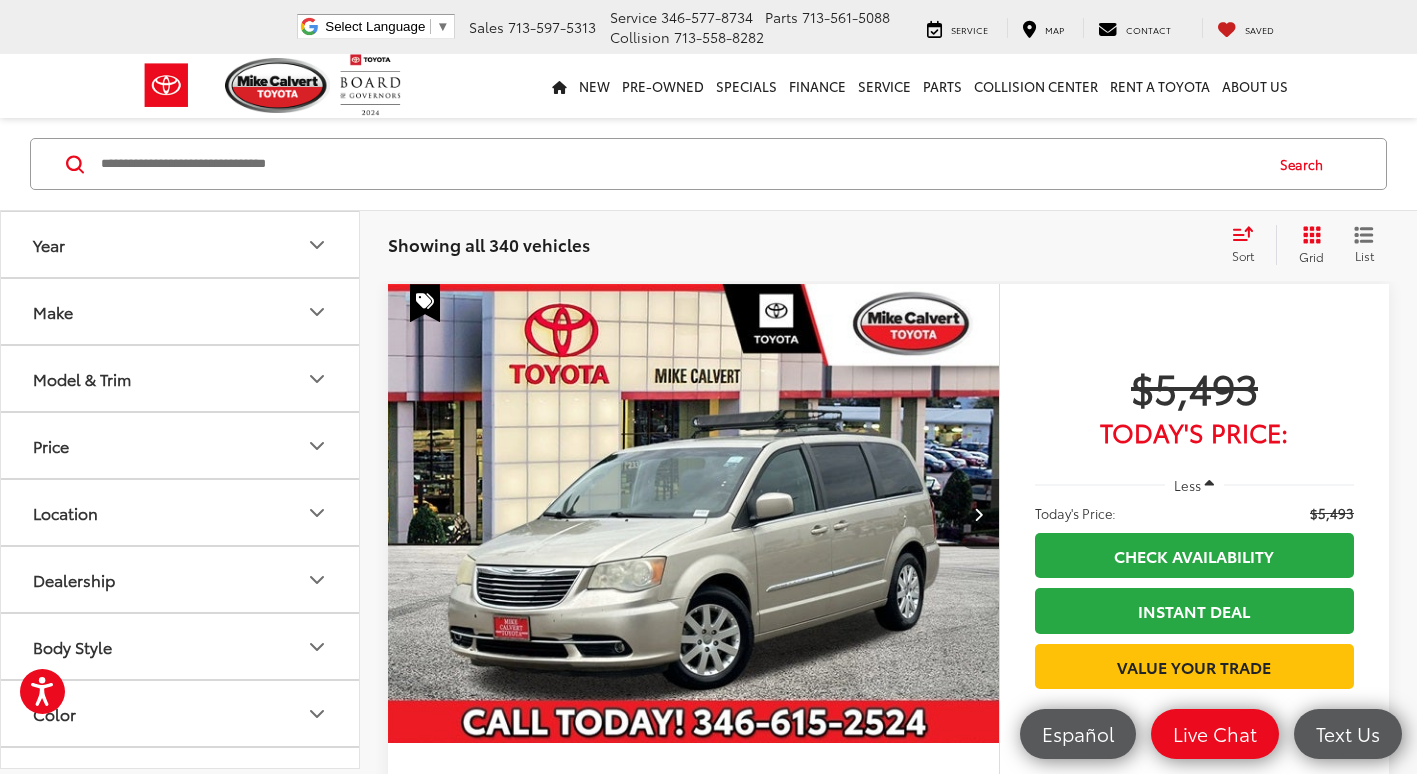 click at bounding box center (680, 164) 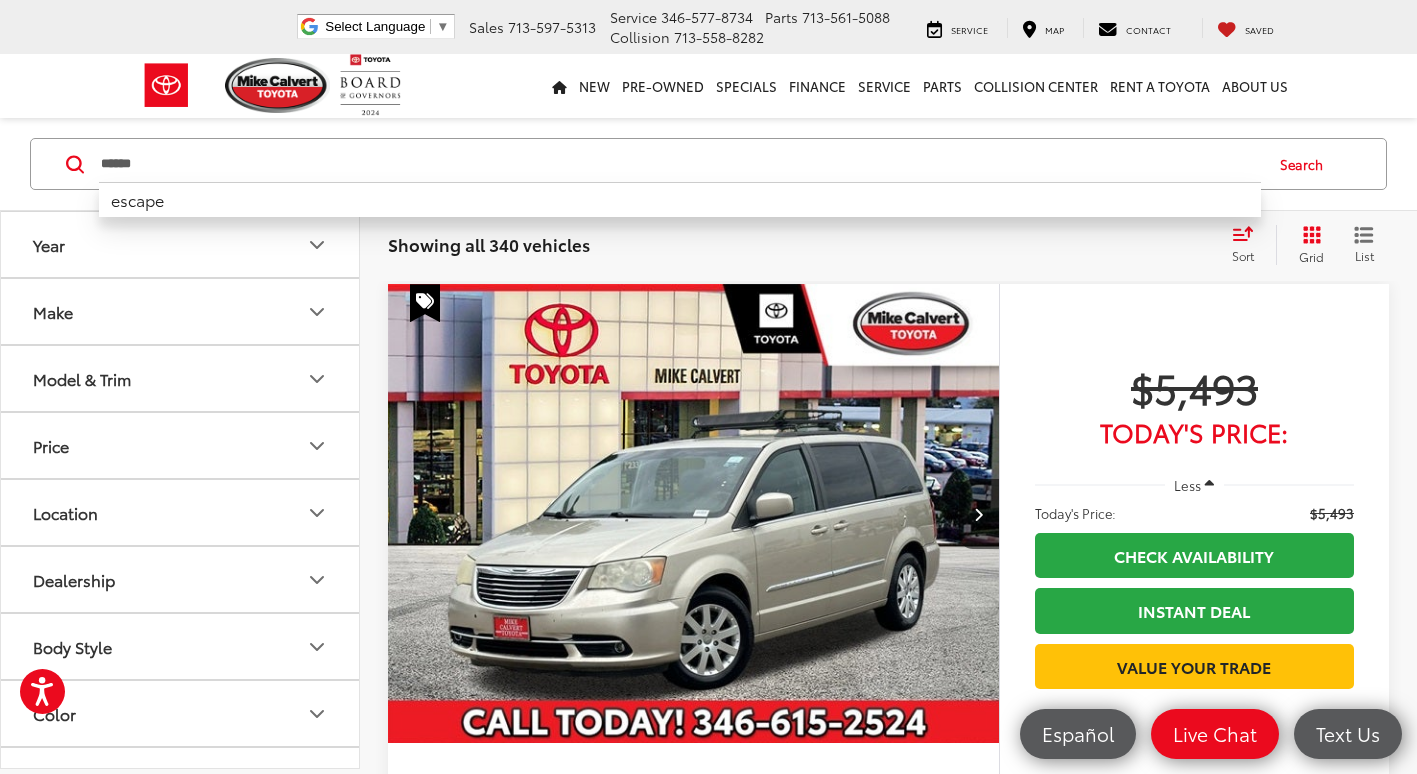 type on "******" 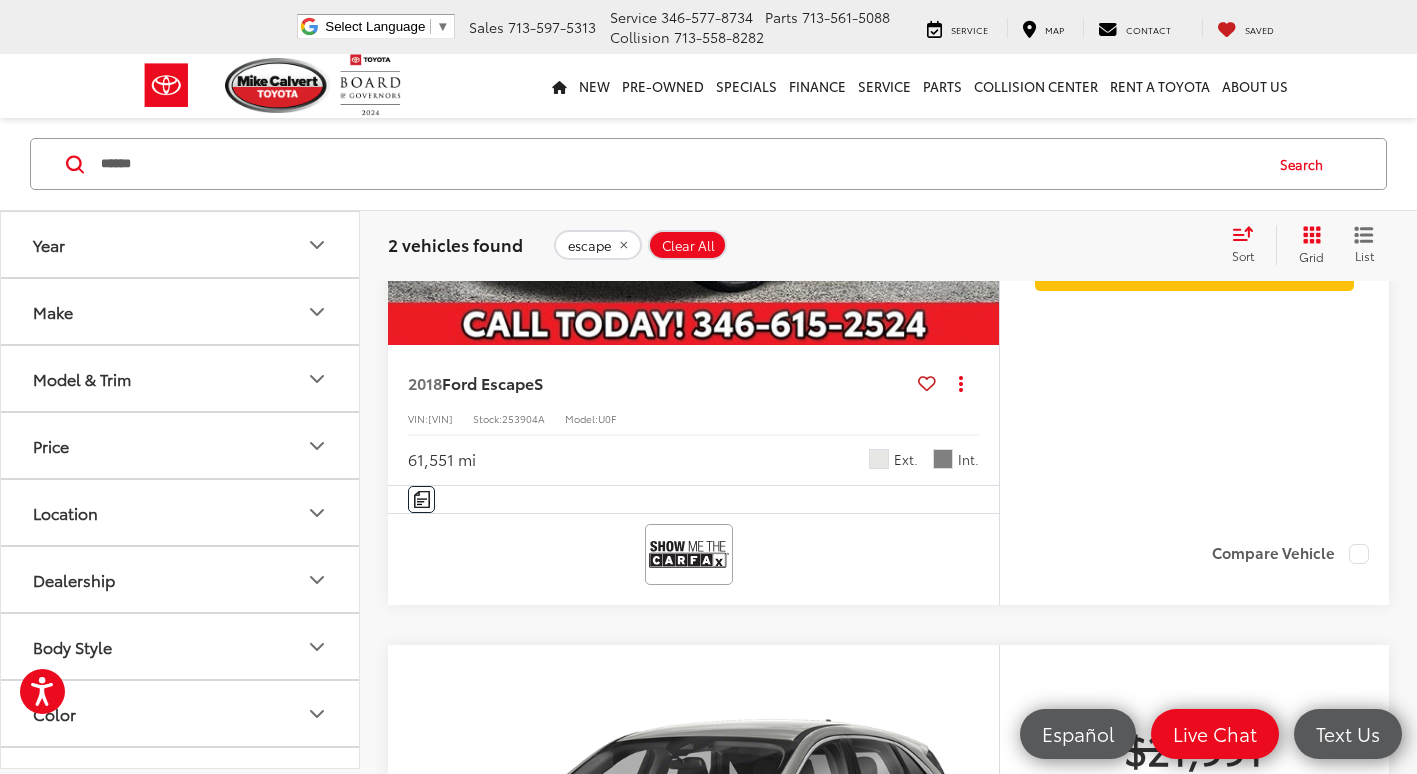 scroll, scrollTop: 529, scrollLeft: 0, axis: vertical 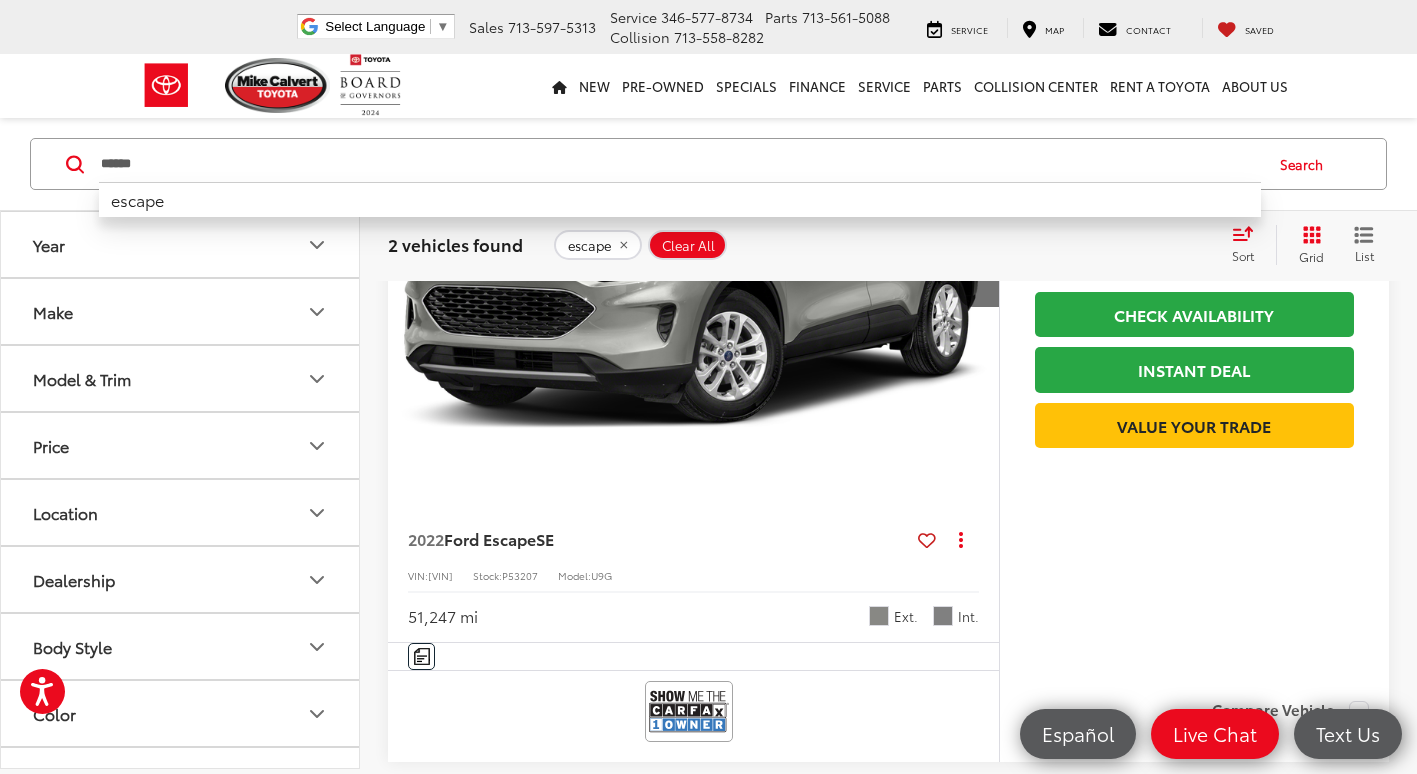 click on "****** ****** escape Search" at bounding box center [708, 164] 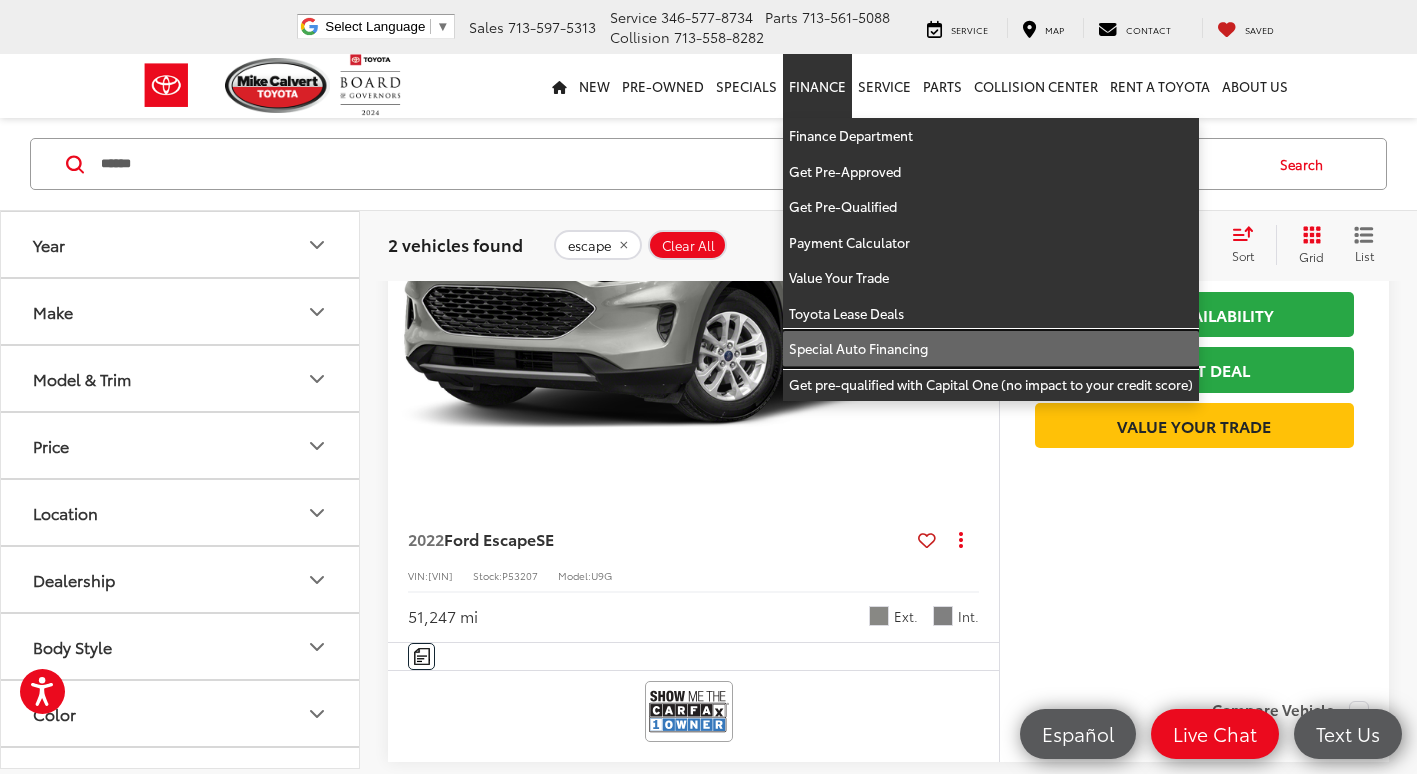 click on "Special Auto Financing" at bounding box center (991, 349) 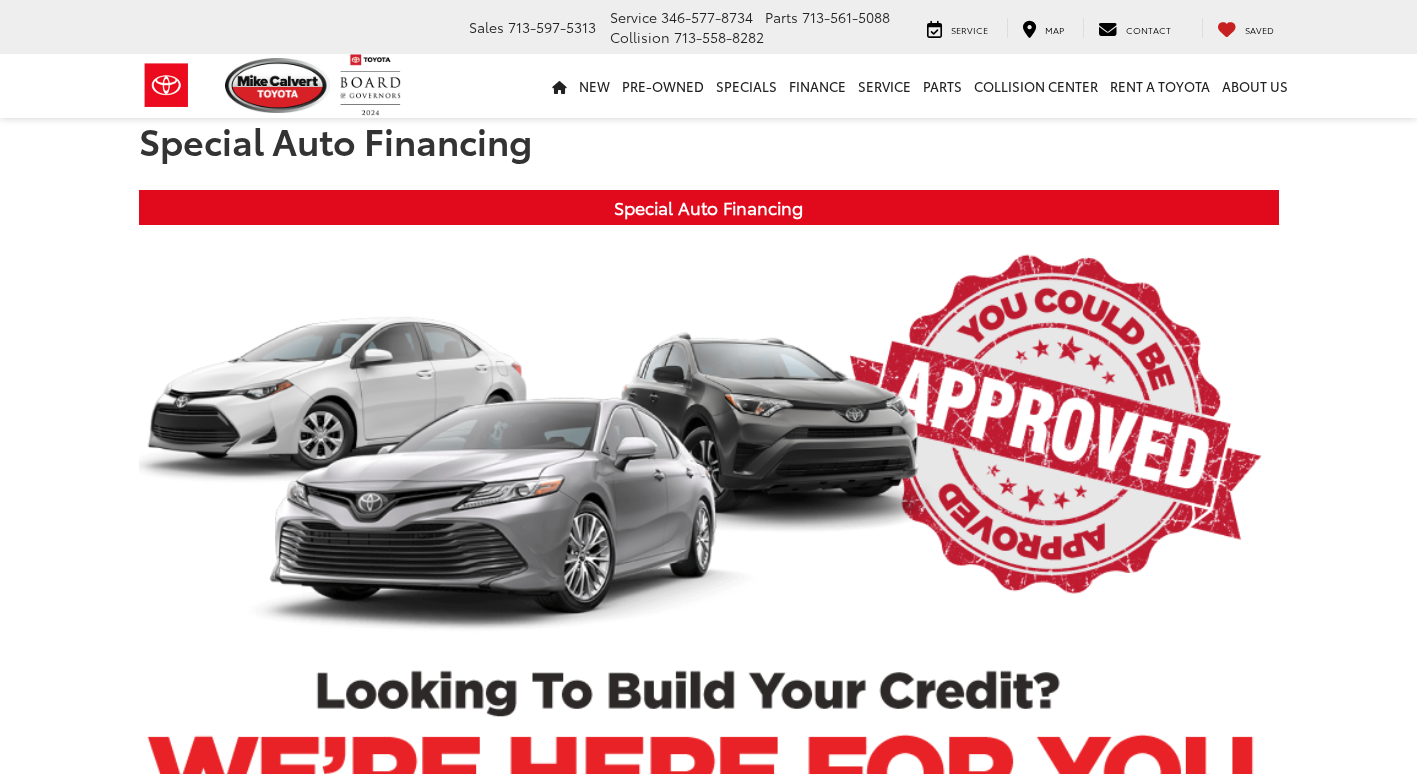 scroll, scrollTop: 0, scrollLeft: 0, axis: both 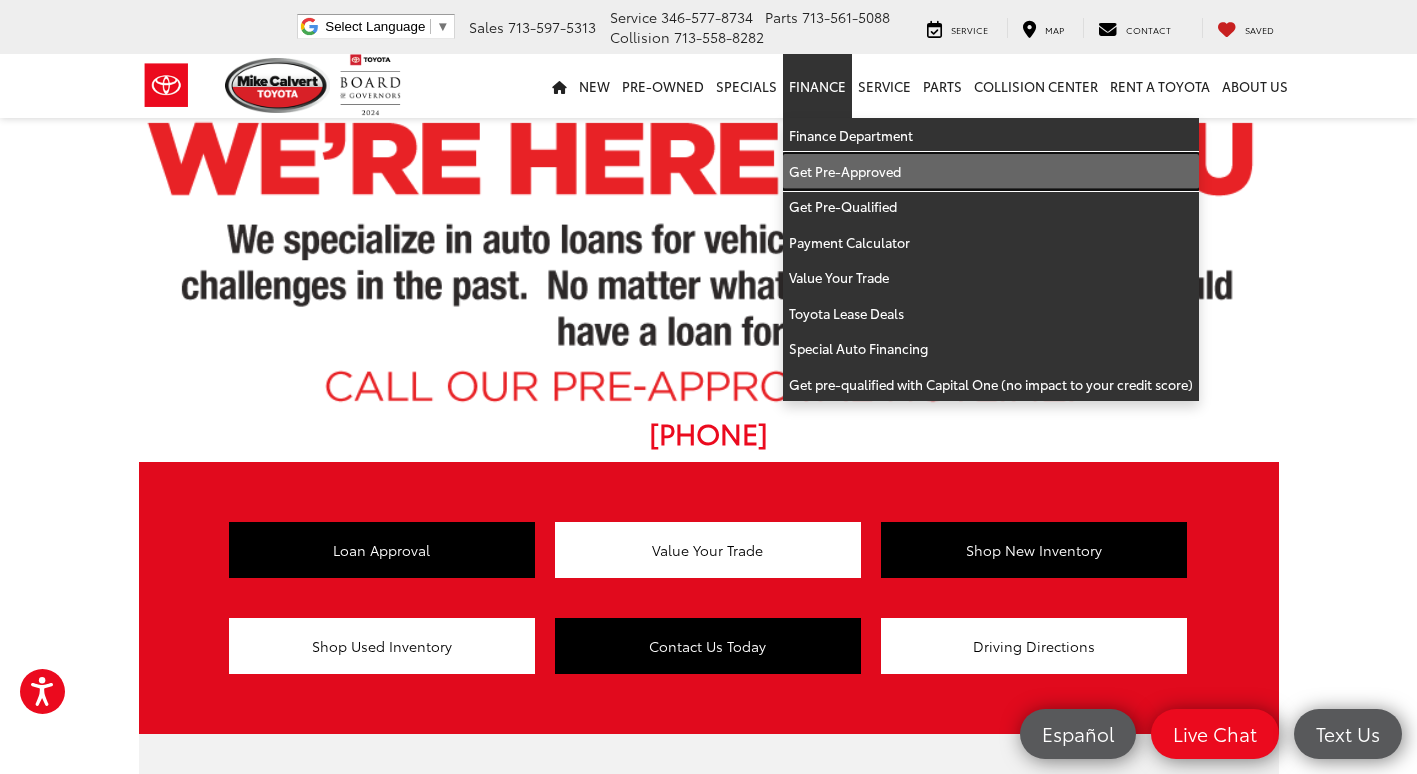 click on "Get Pre-Approved" at bounding box center (991, 172) 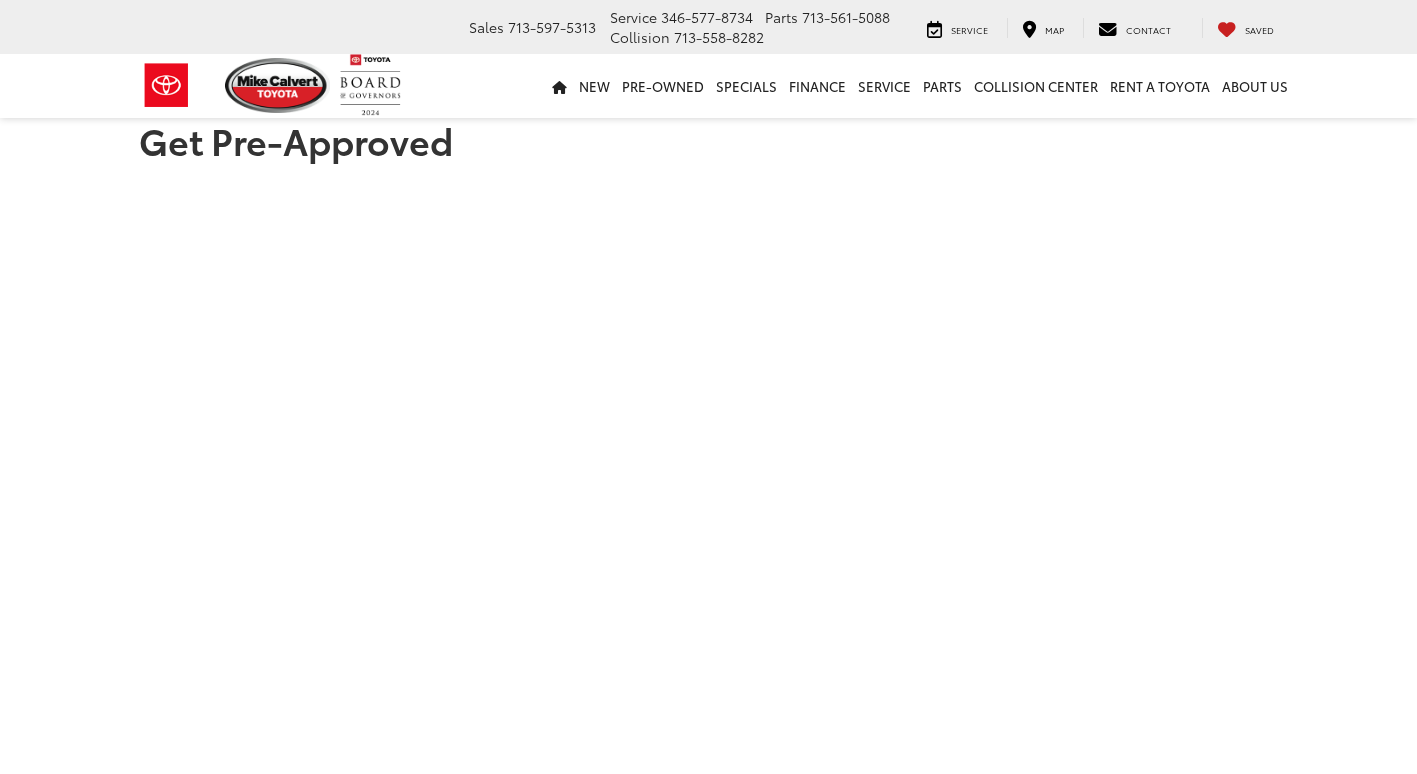 scroll, scrollTop: 0, scrollLeft: 0, axis: both 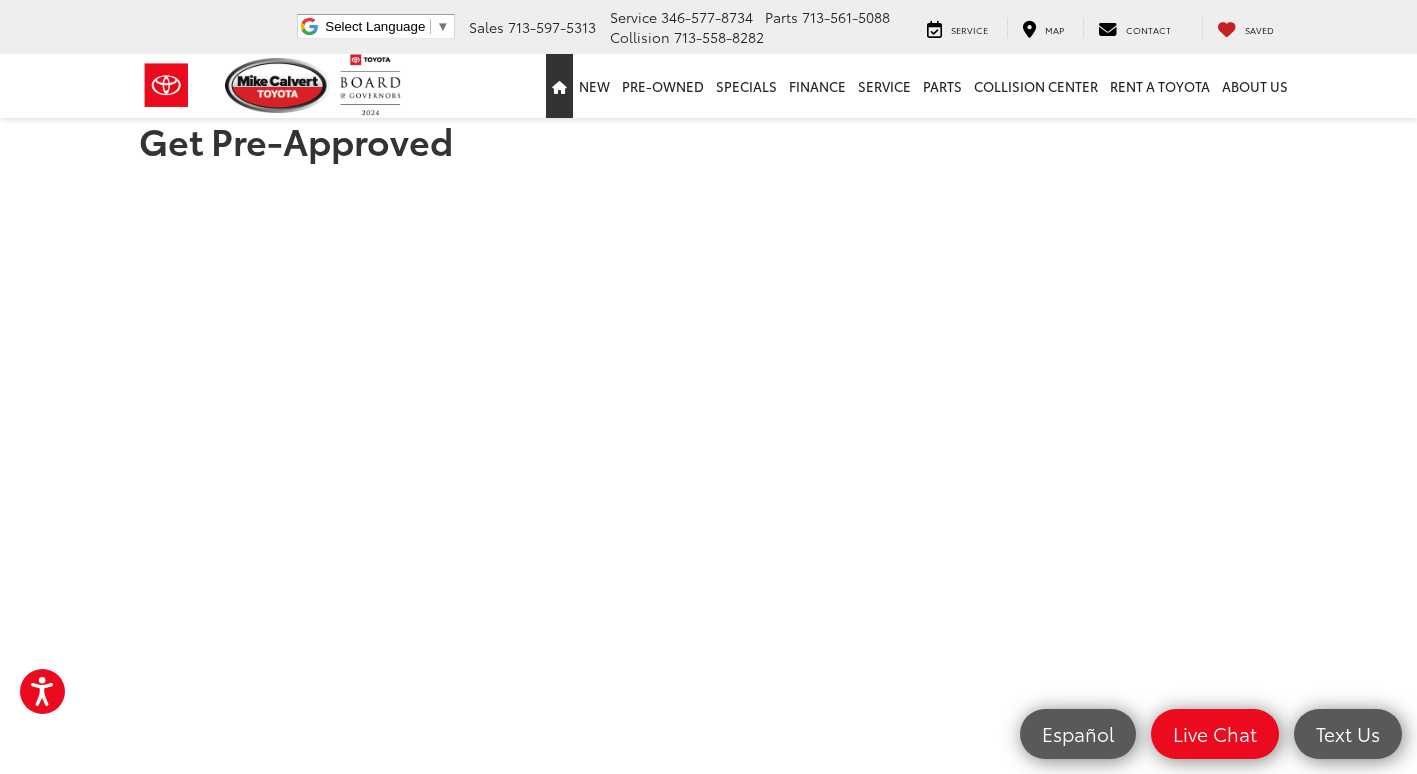 click at bounding box center [559, 87] 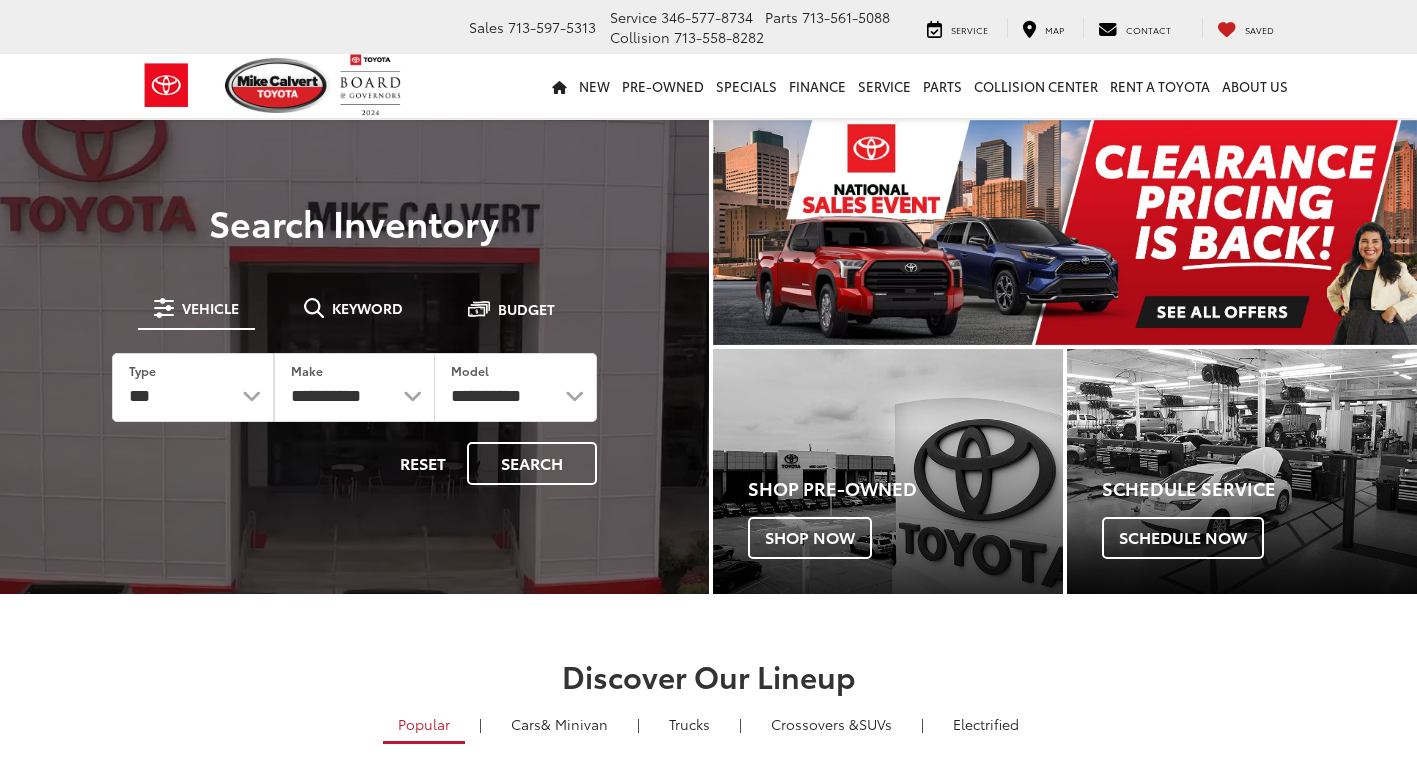 scroll, scrollTop: 0, scrollLeft: 0, axis: both 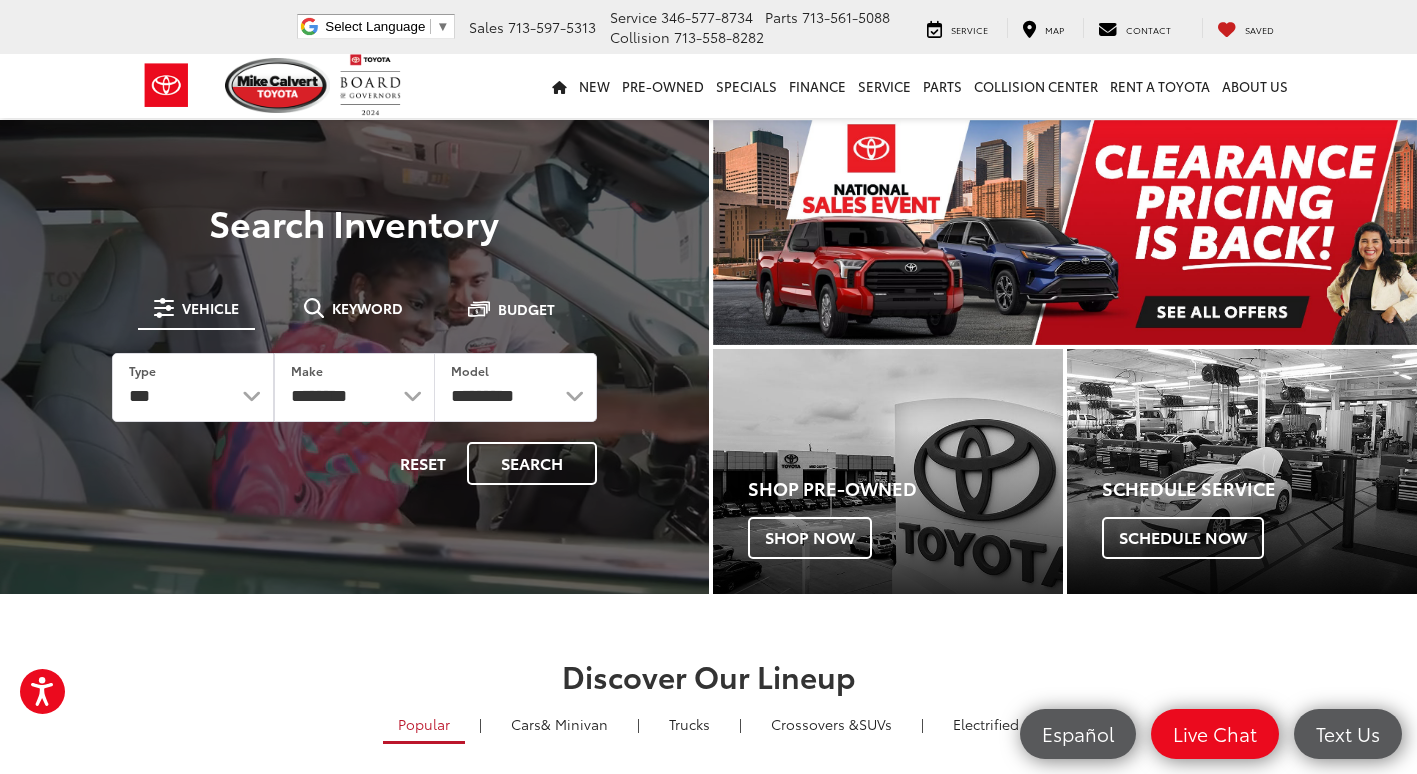 click on "New
New
New Tundra Inventory
Schedule Test Drive
Model Research
Toyota Reviews
Toyota Comparisons
Commercial Truck Center
New 4Runner i-FORCE MAX Inventory
Pre-Owned
Pre-Owned
Toyota Certified Pre-Owned Vehicles
Vehicles Under 10k
Toyota Certified Program Overview
OffSite Group Inventory
Specials
New Specials
Pre-owned Specials
Certified Pre-Owned Specials
Service & Parts Specials
Military Rebate
College Rebate
Manufacturer Specials
Finance
Finance Department
Get Pre-Approved
Get Pre-Qualified
Payment Calculator
Value Your Trade
Toyota Lease Deals
Special Auto Financing
Get pre-qualified with Capital One (no impact to your credit score)
Service
Service
Mobile Service
Service Scheduling Options" at bounding box center [709, 86] 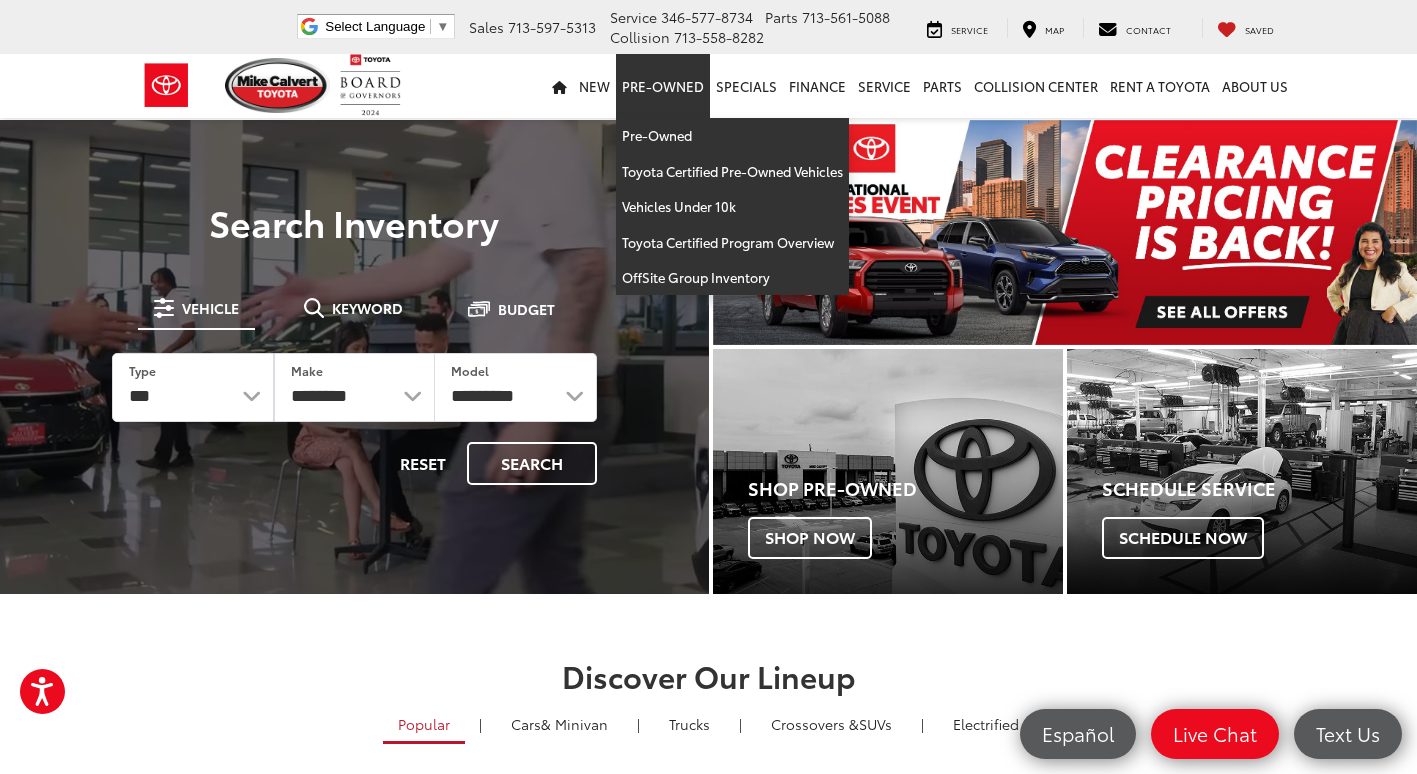 click on "Pre-Owned" at bounding box center (663, 86) 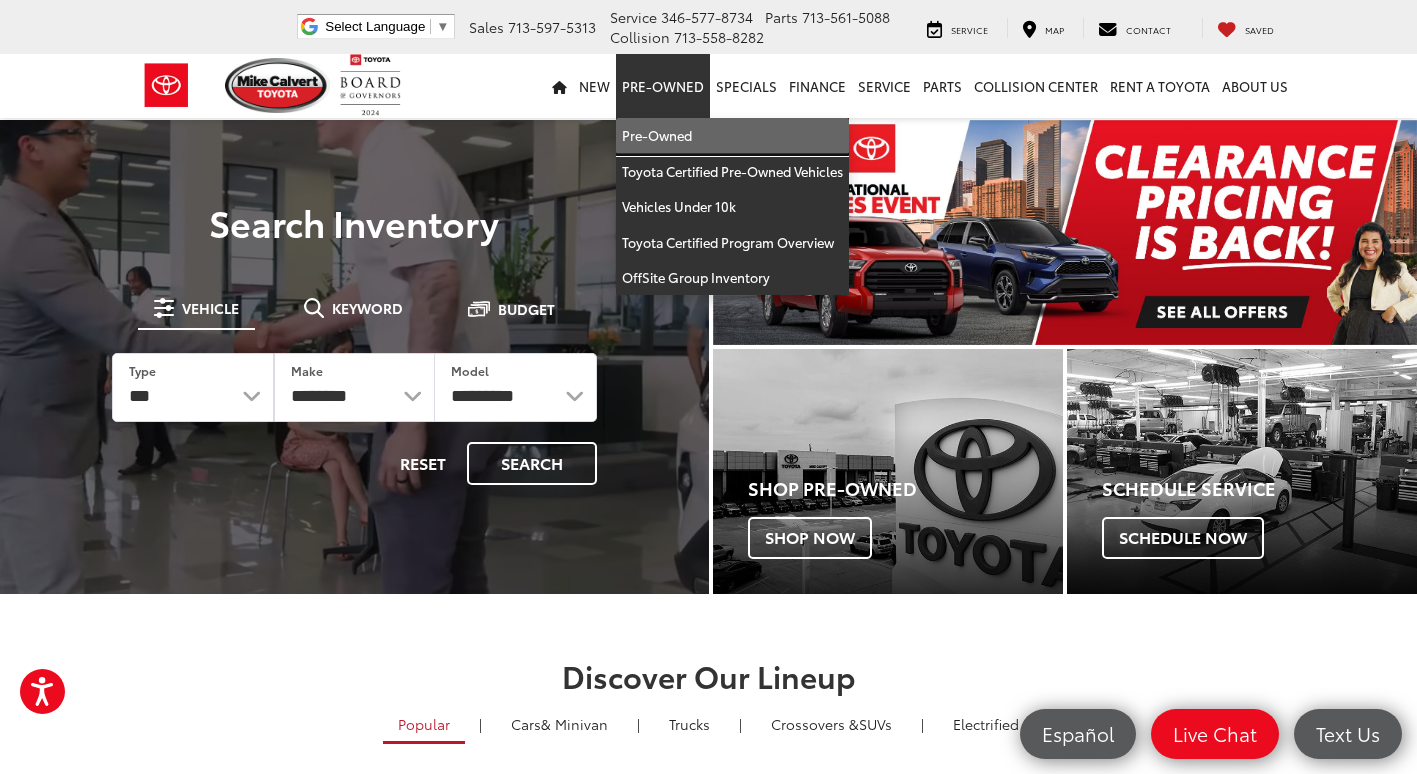 click on "Pre-Owned" at bounding box center (732, 136) 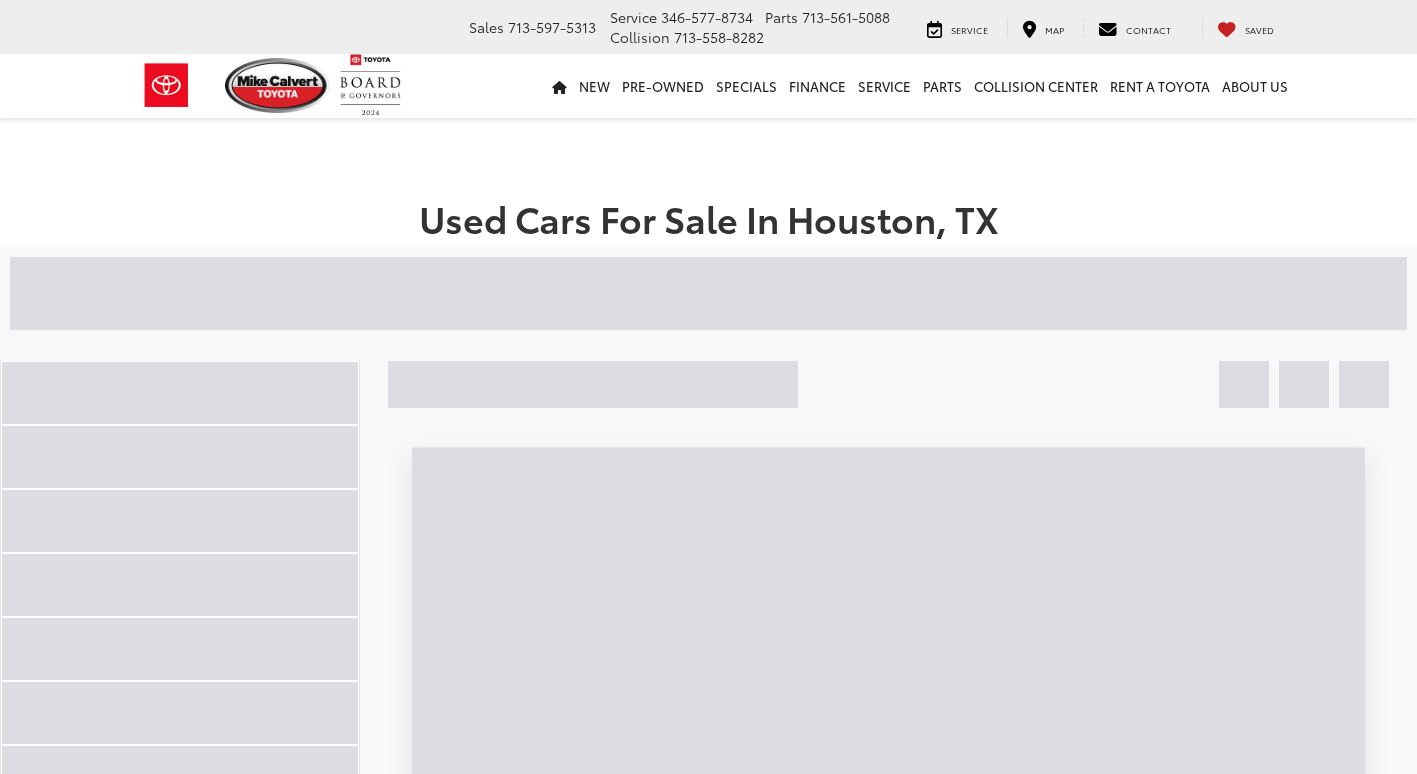 scroll, scrollTop: 0, scrollLeft: 0, axis: both 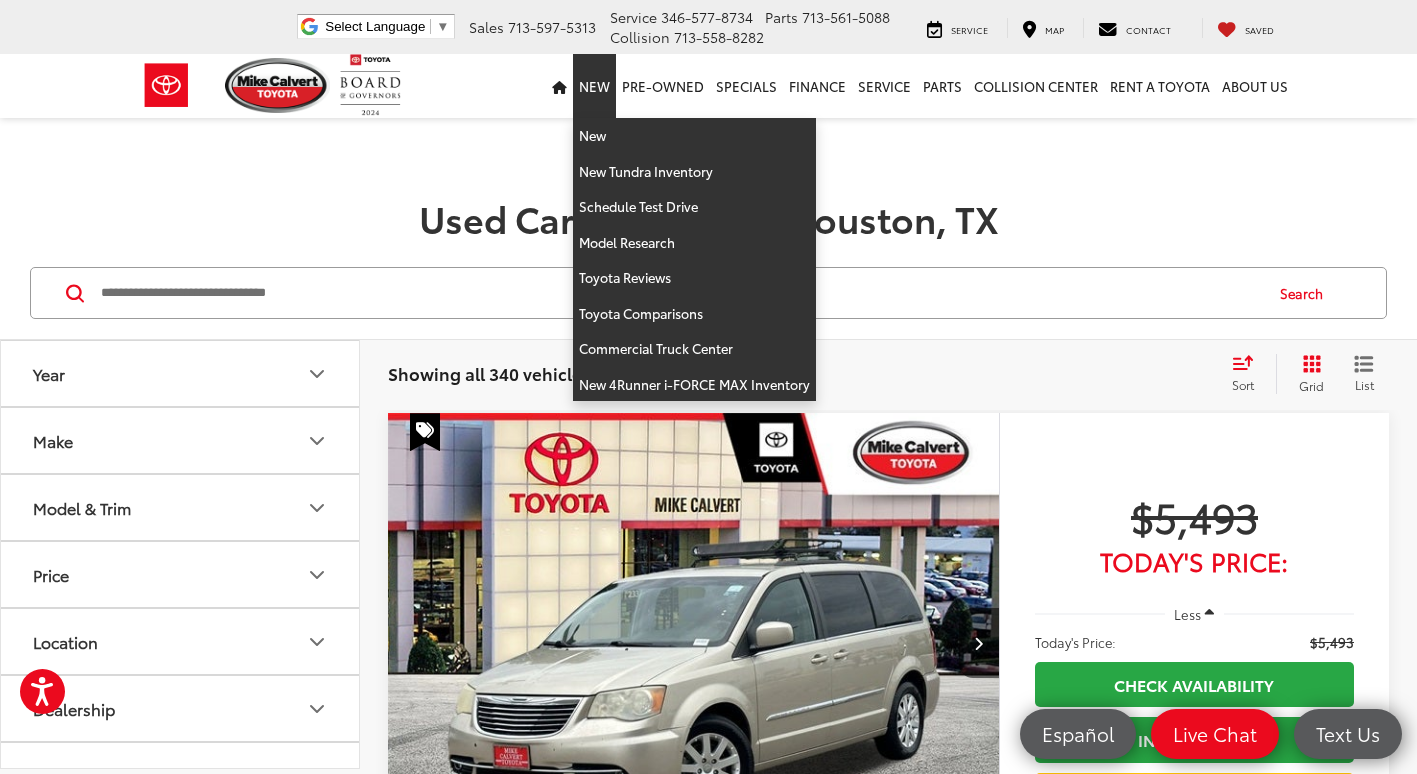 click on "New" at bounding box center [594, 86] 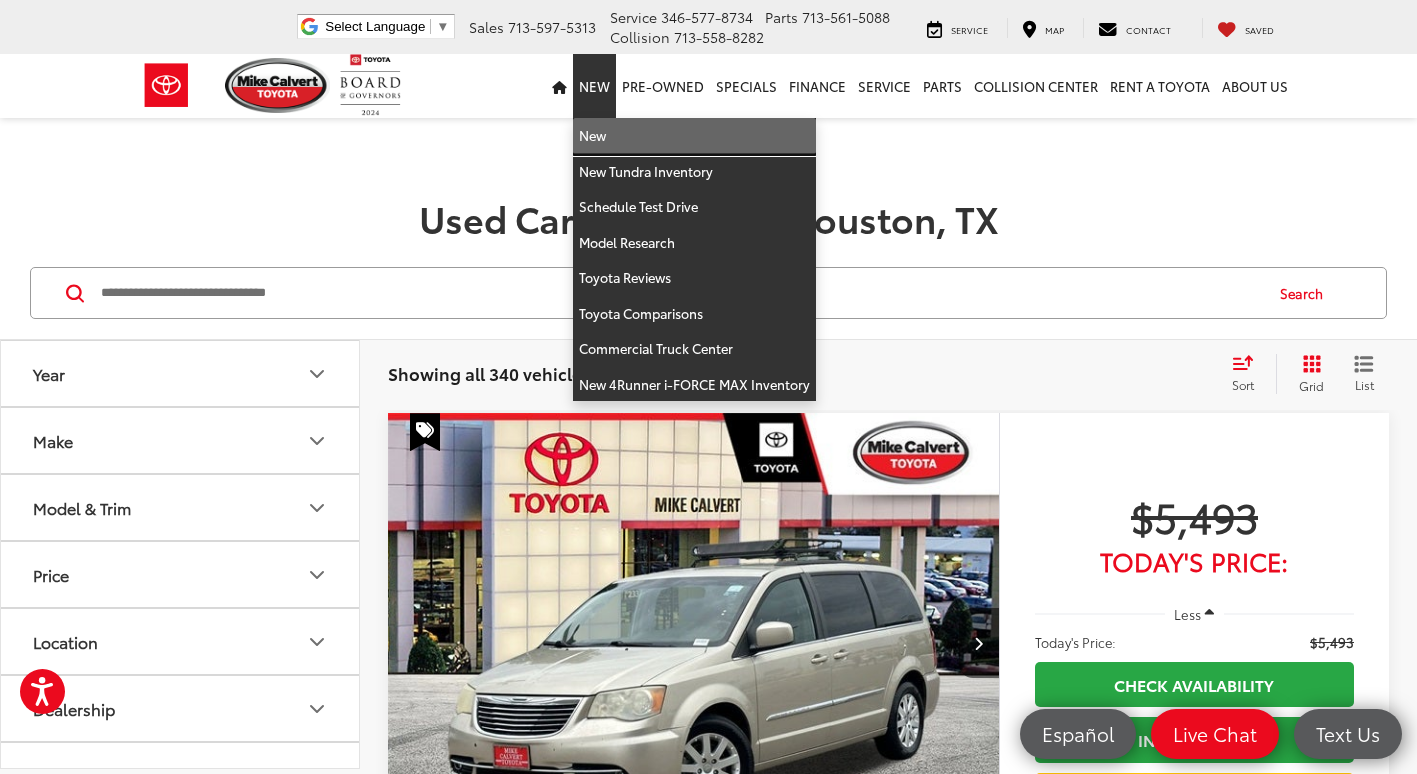 click on "New" at bounding box center [694, 136] 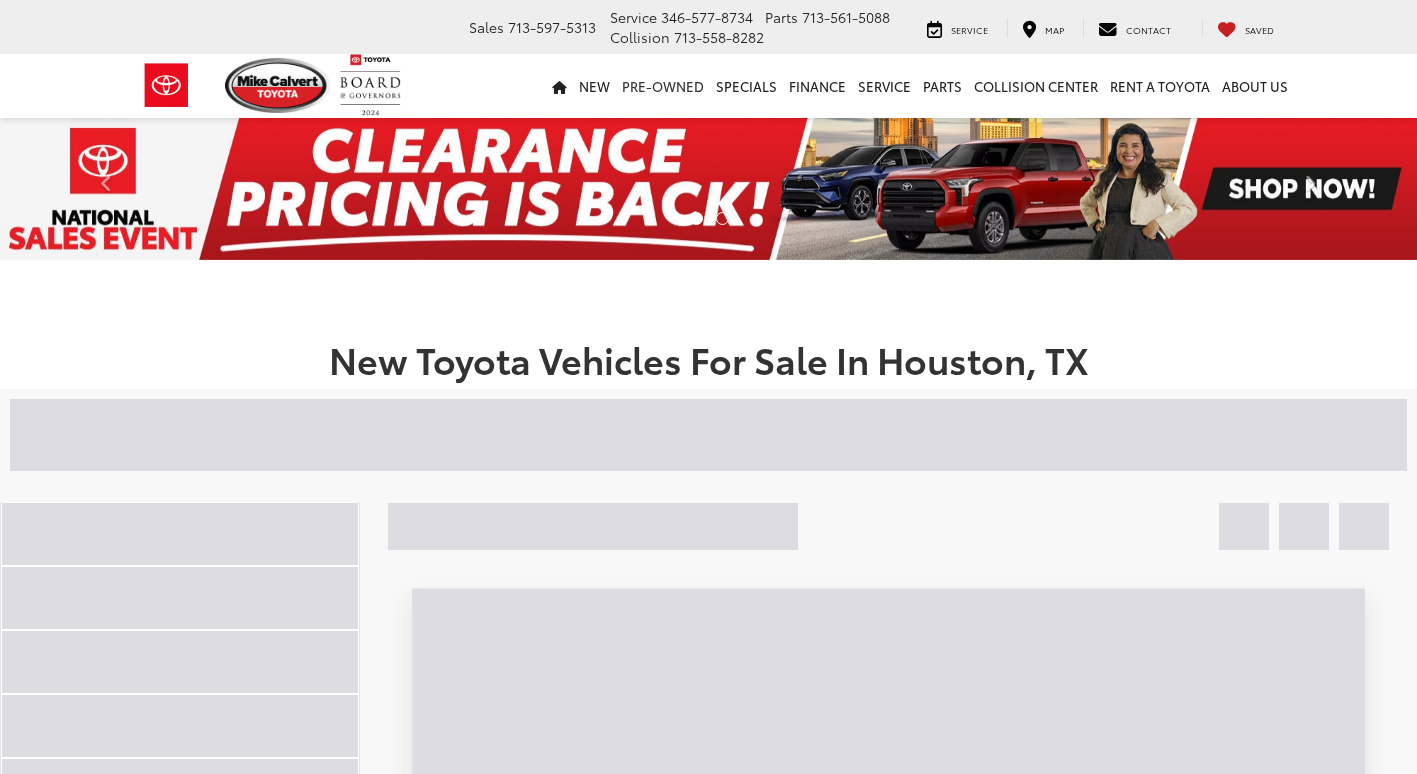 scroll, scrollTop: 0, scrollLeft: 0, axis: both 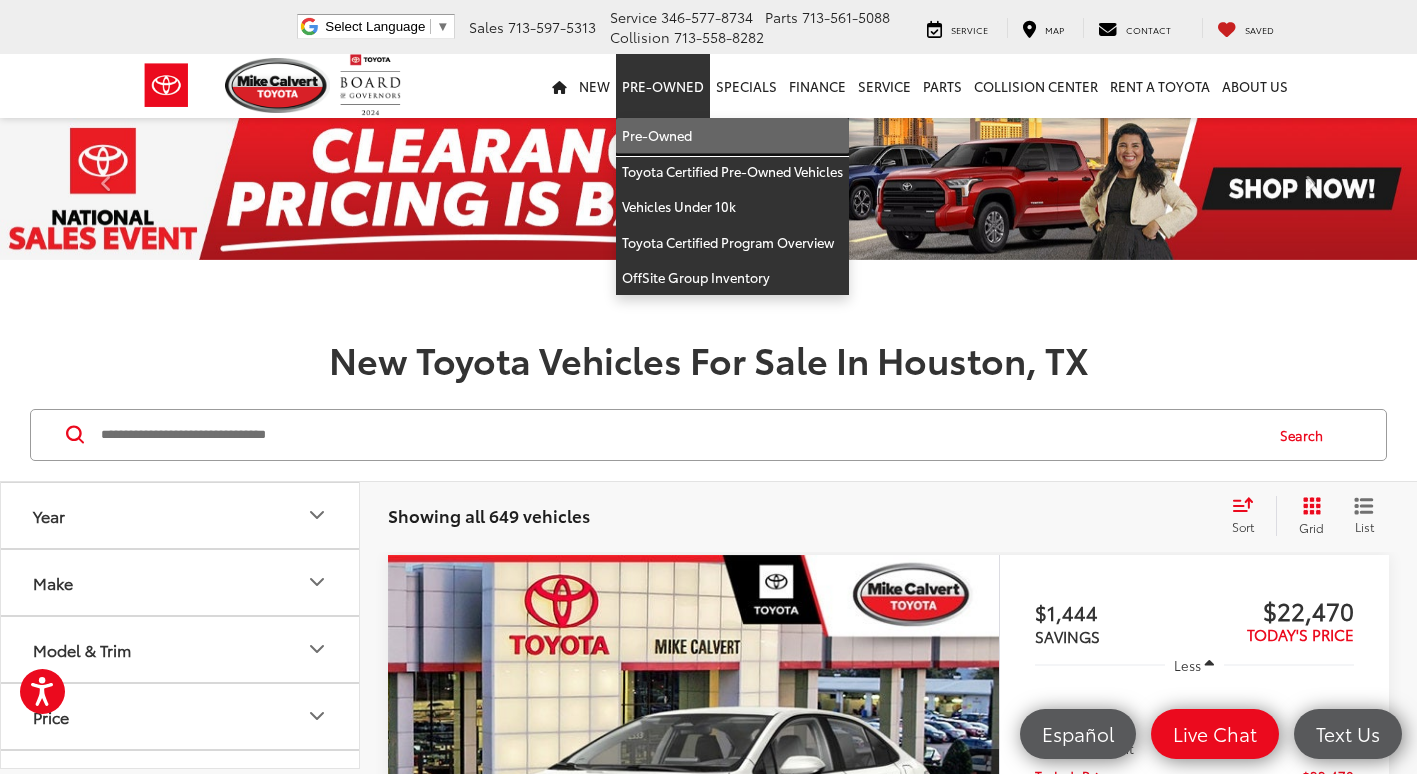 drag, startPoint x: 659, startPoint y: 135, endPoint x: 525, endPoint y: 454, distance: 346.00143 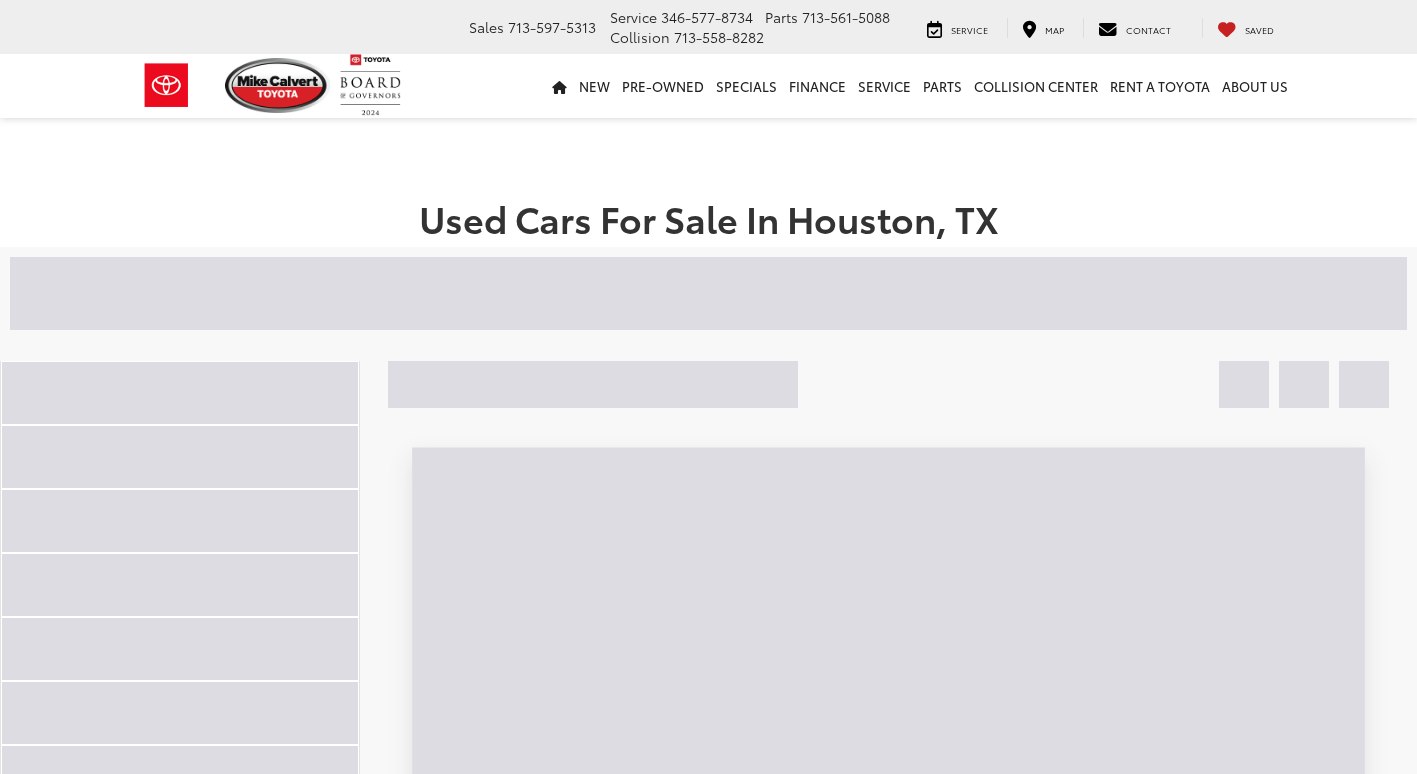 scroll, scrollTop: 0, scrollLeft: 0, axis: both 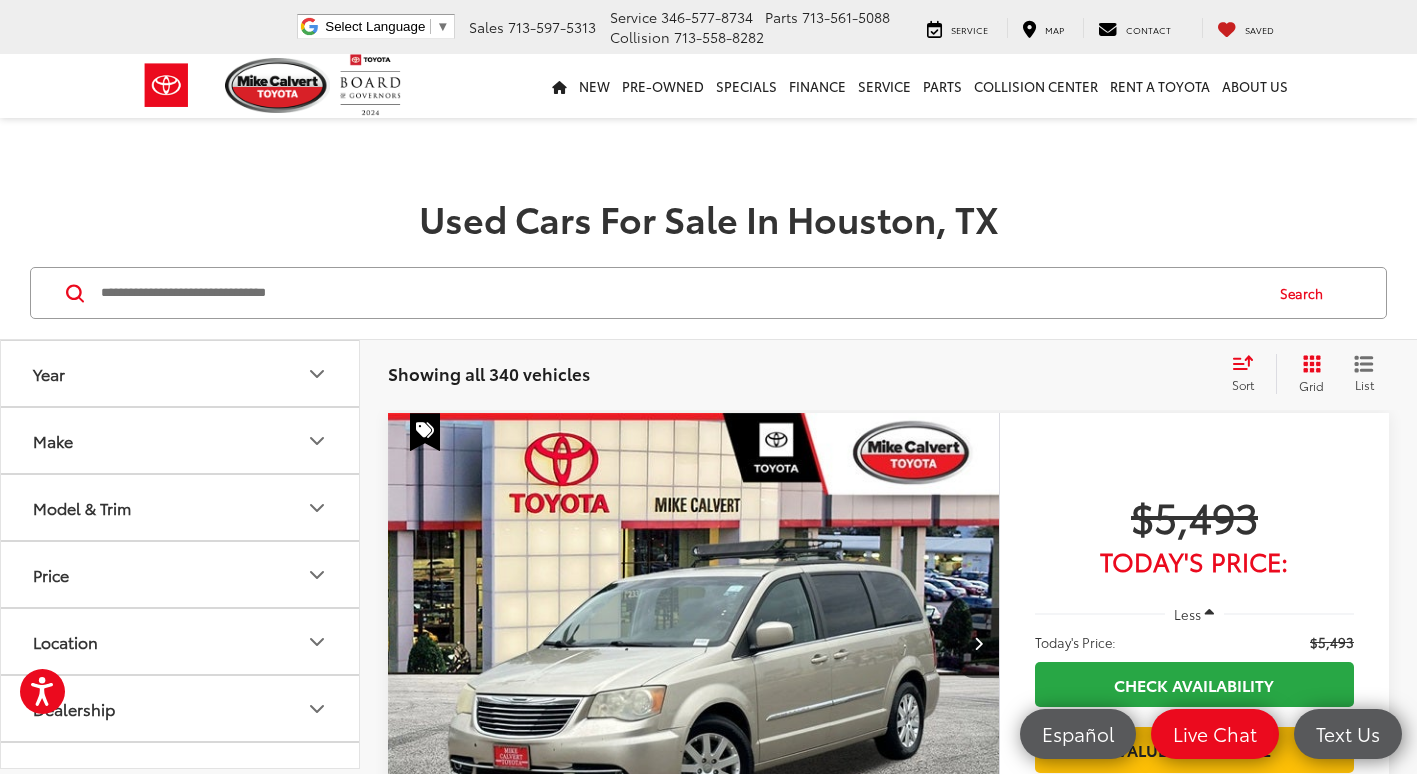 click at bounding box center [680, 293] 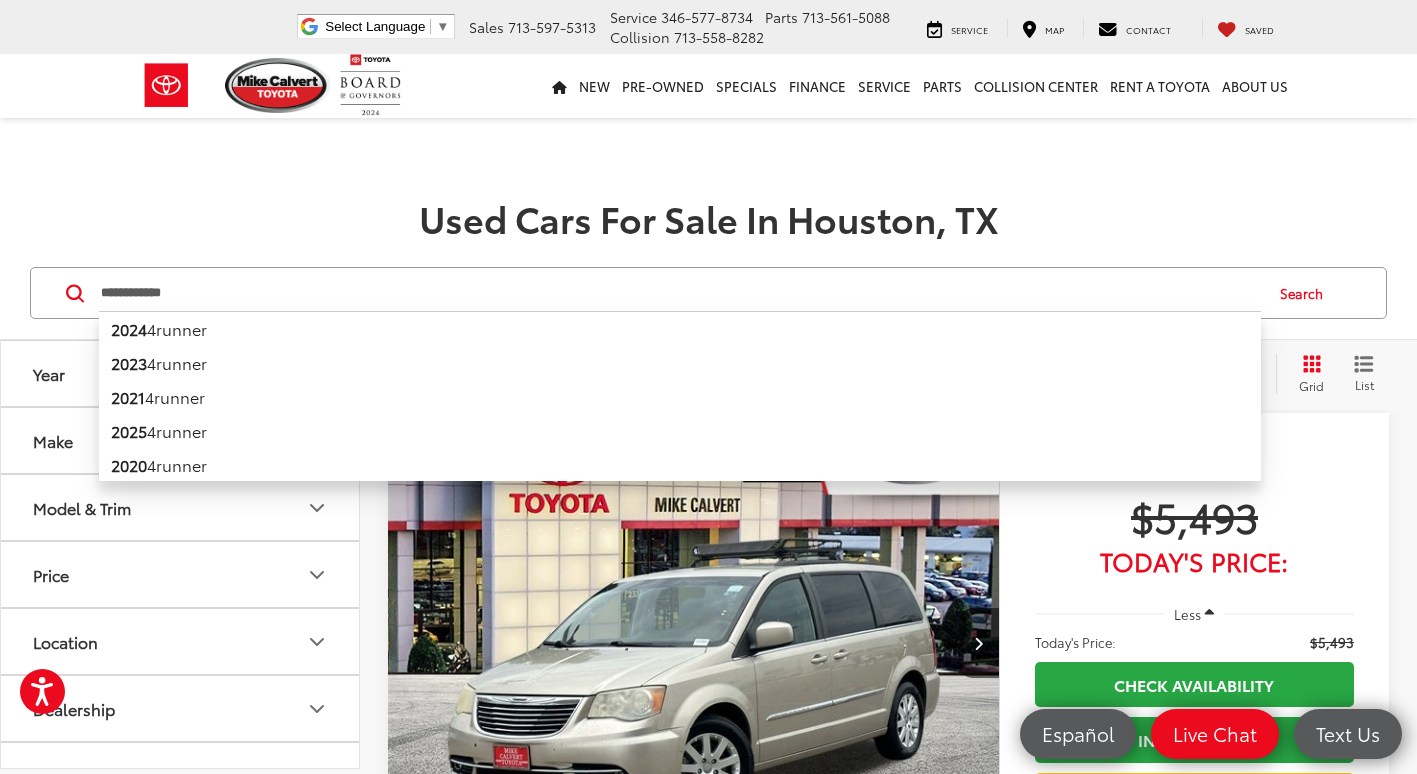 type on "**********" 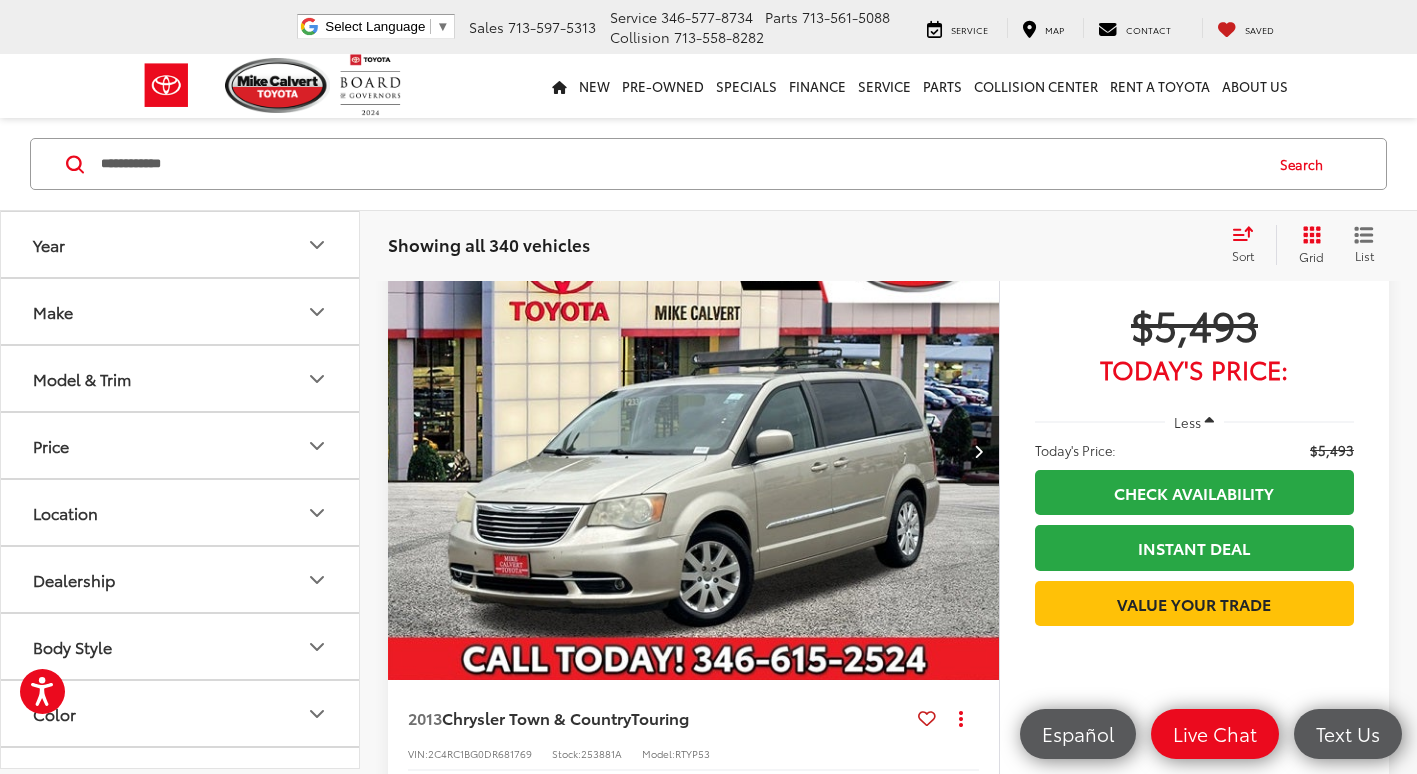 scroll, scrollTop: 200, scrollLeft: 0, axis: vertical 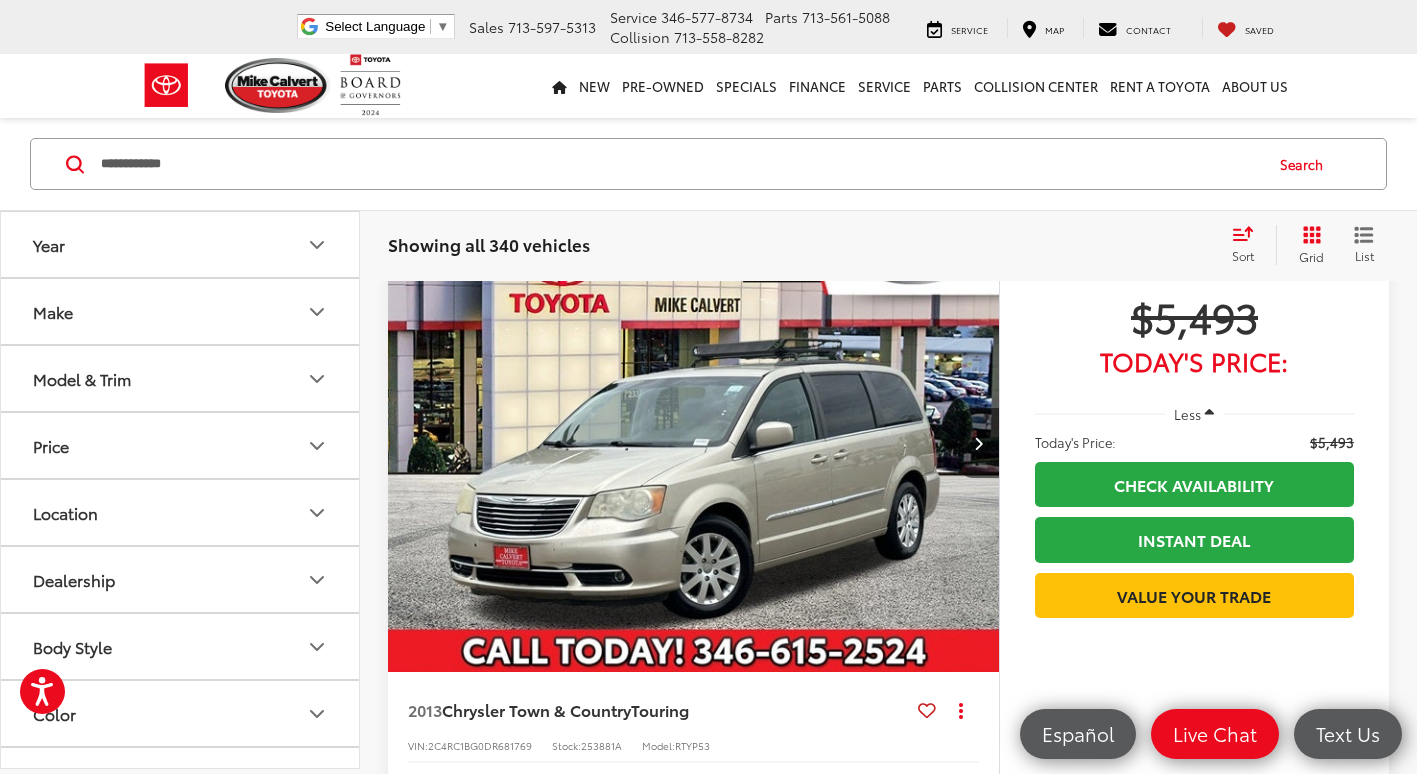 click on "Search" at bounding box center (1306, 164) 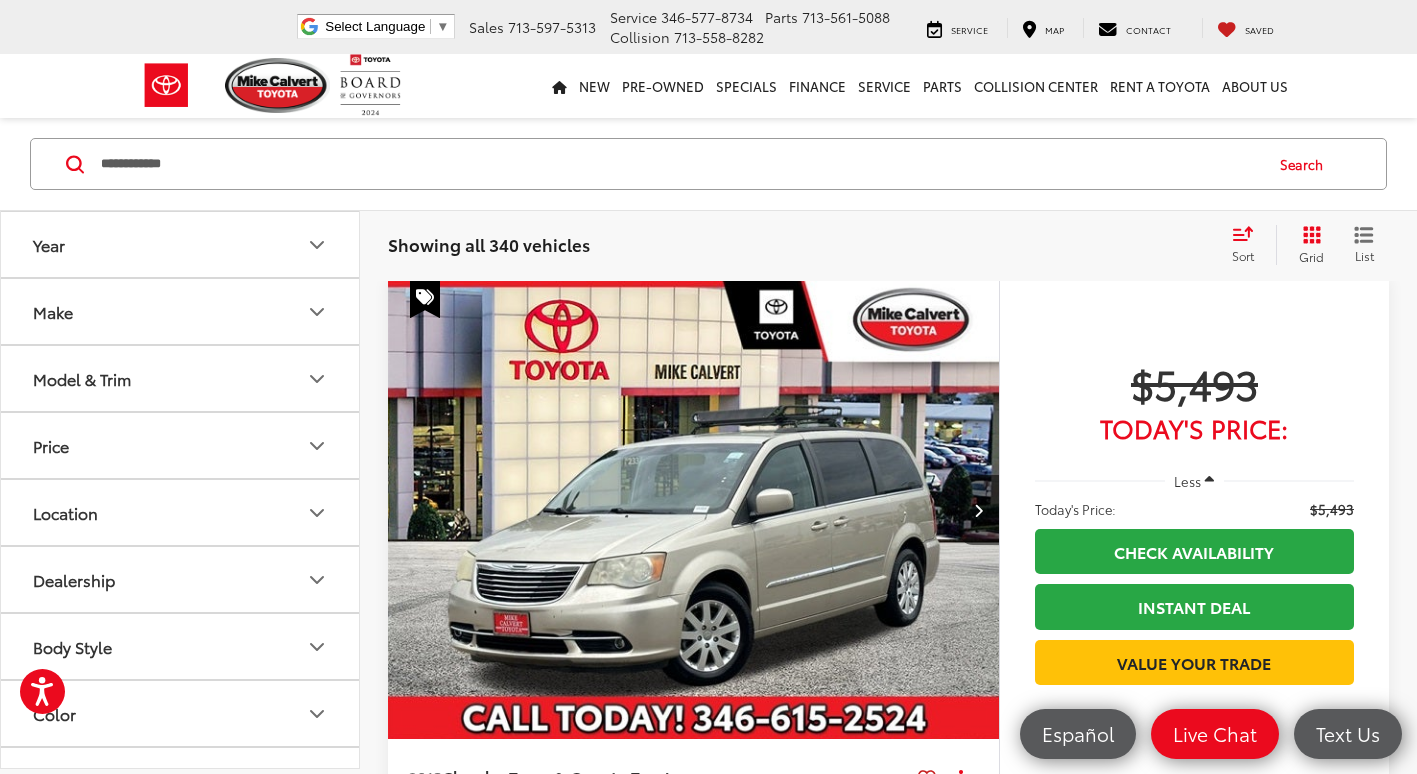 scroll, scrollTop: 129, scrollLeft: 0, axis: vertical 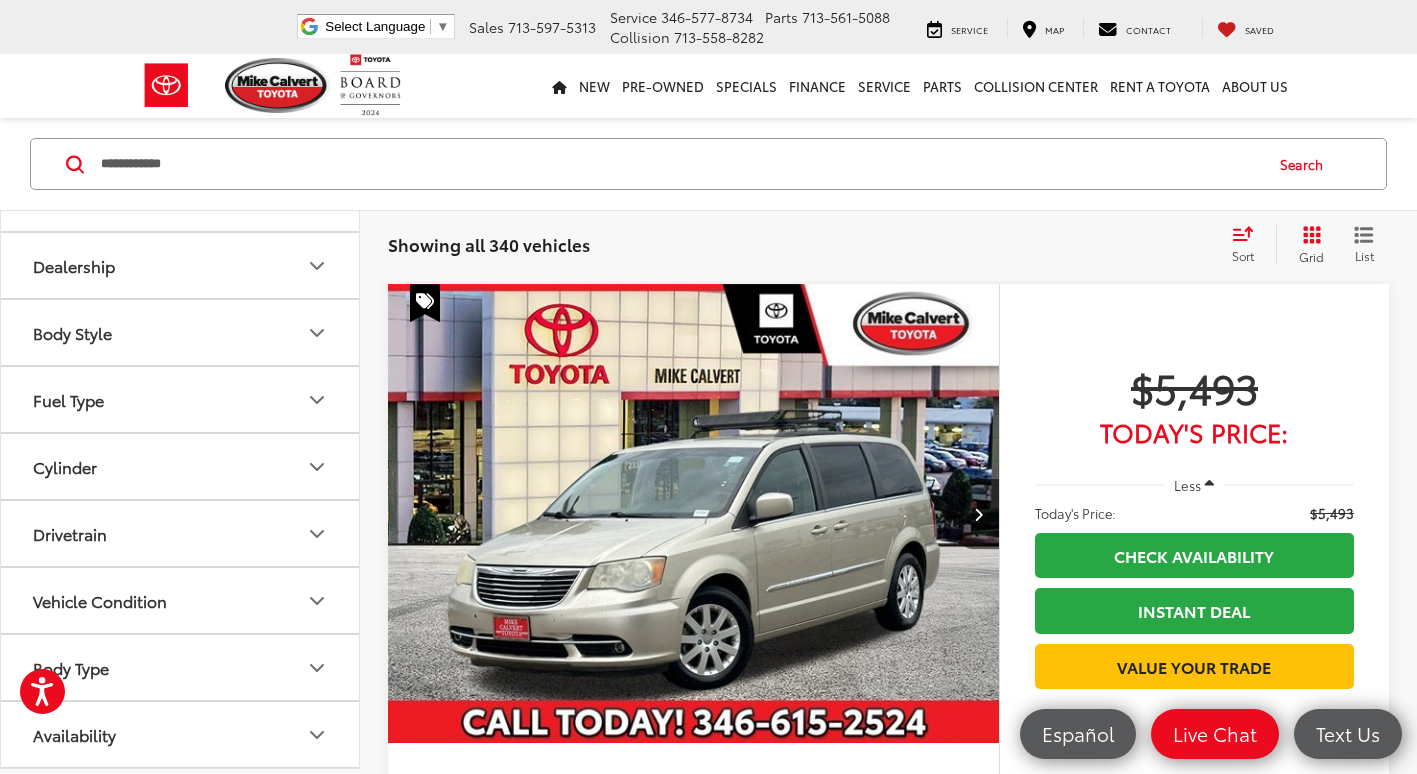 click on "**********" at bounding box center [680, 164] 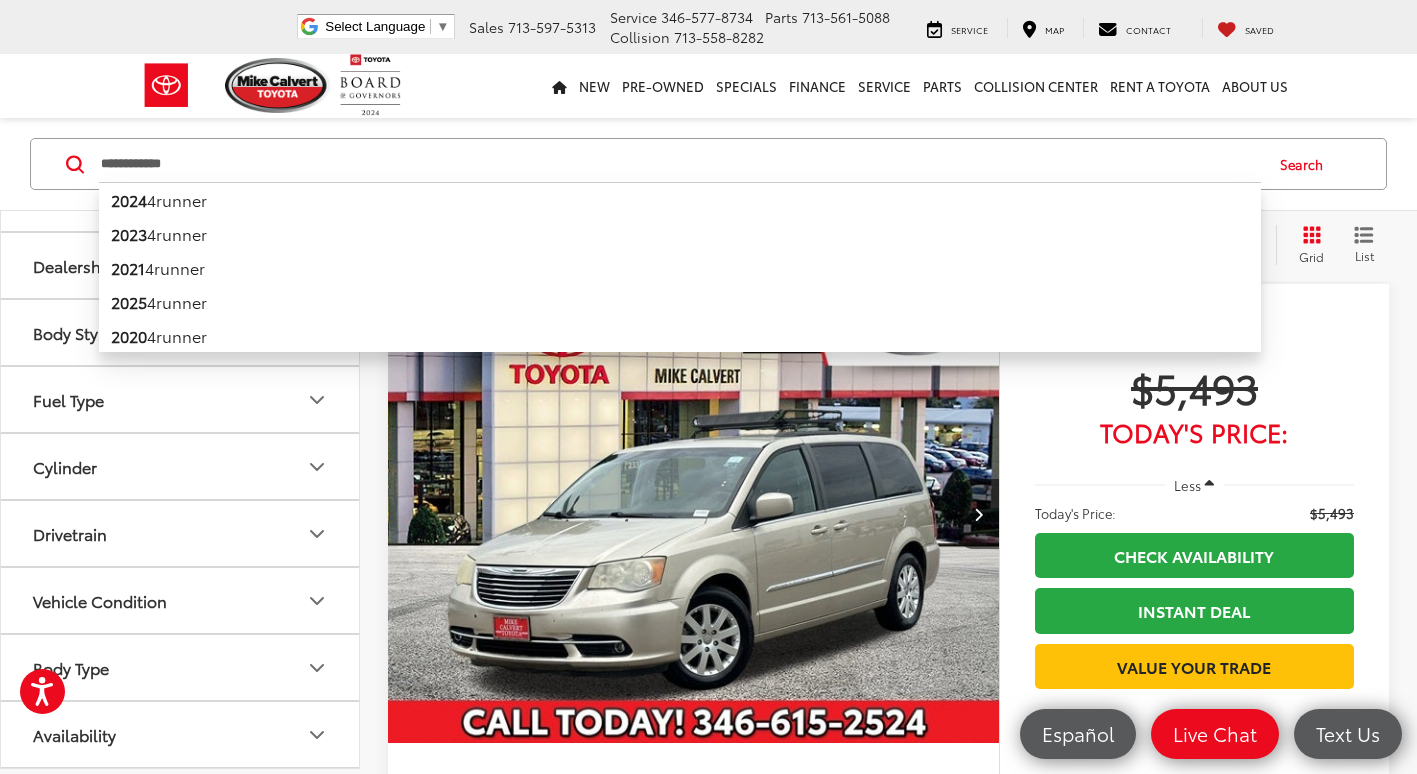 click on "**********" at bounding box center (680, 164) 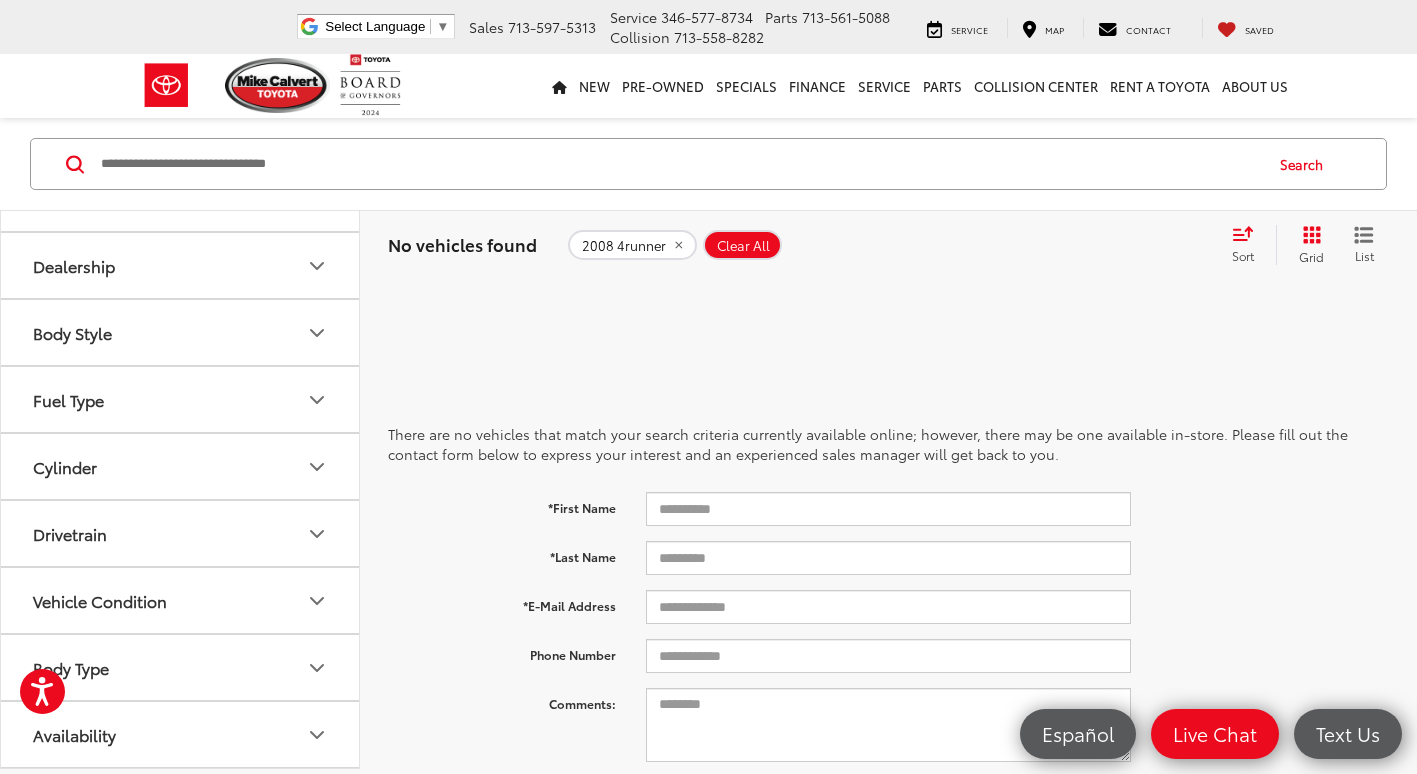 type 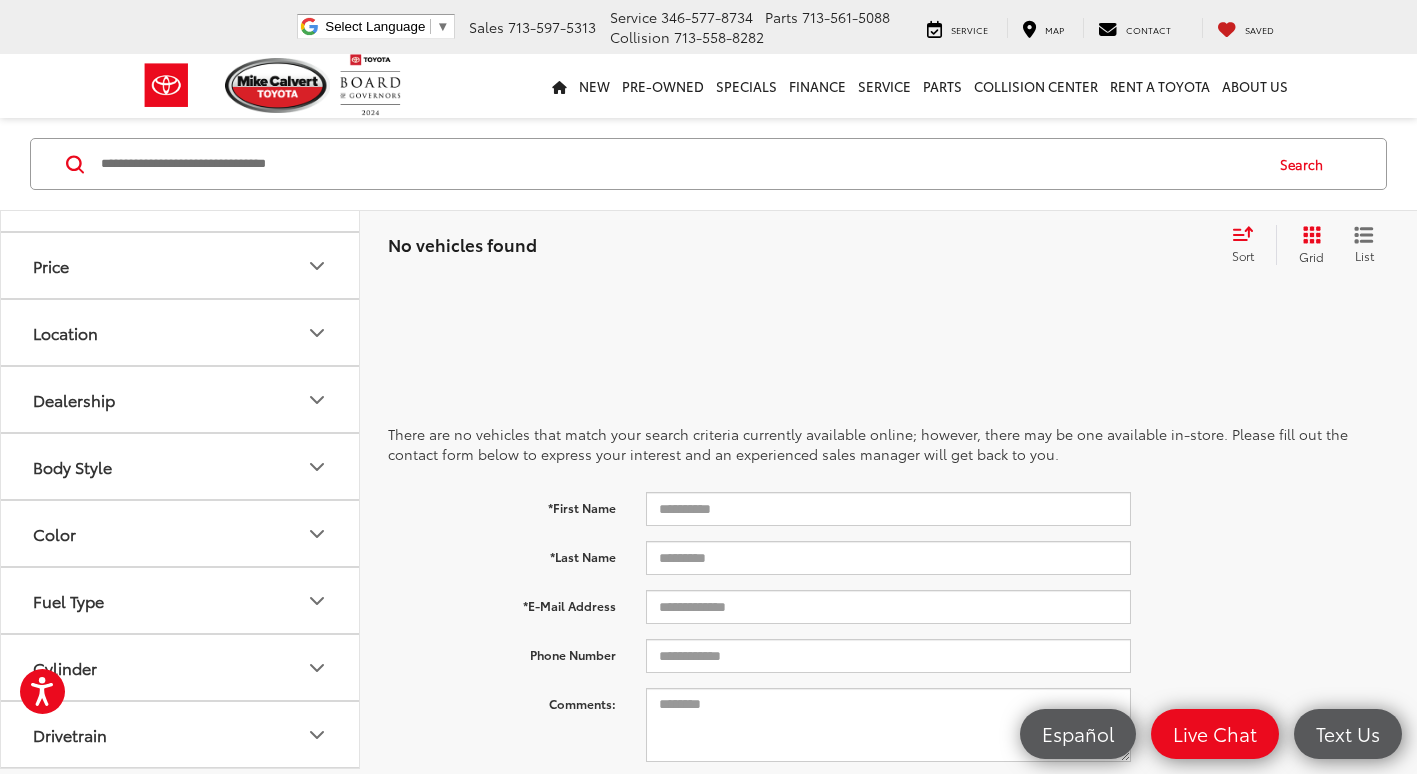 scroll, scrollTop: 381, scrollLeft: 0, axis: vertical 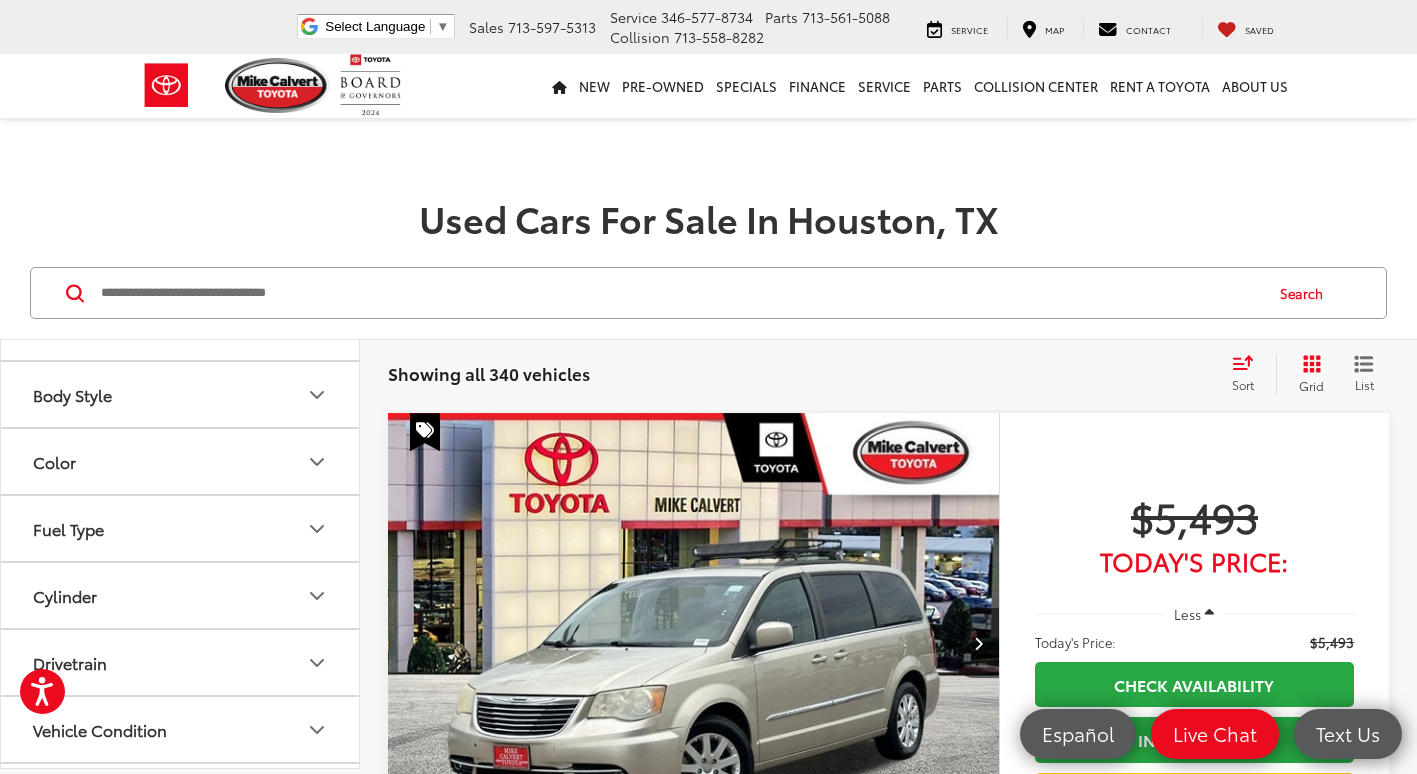 click at bounding box center (680, 293) 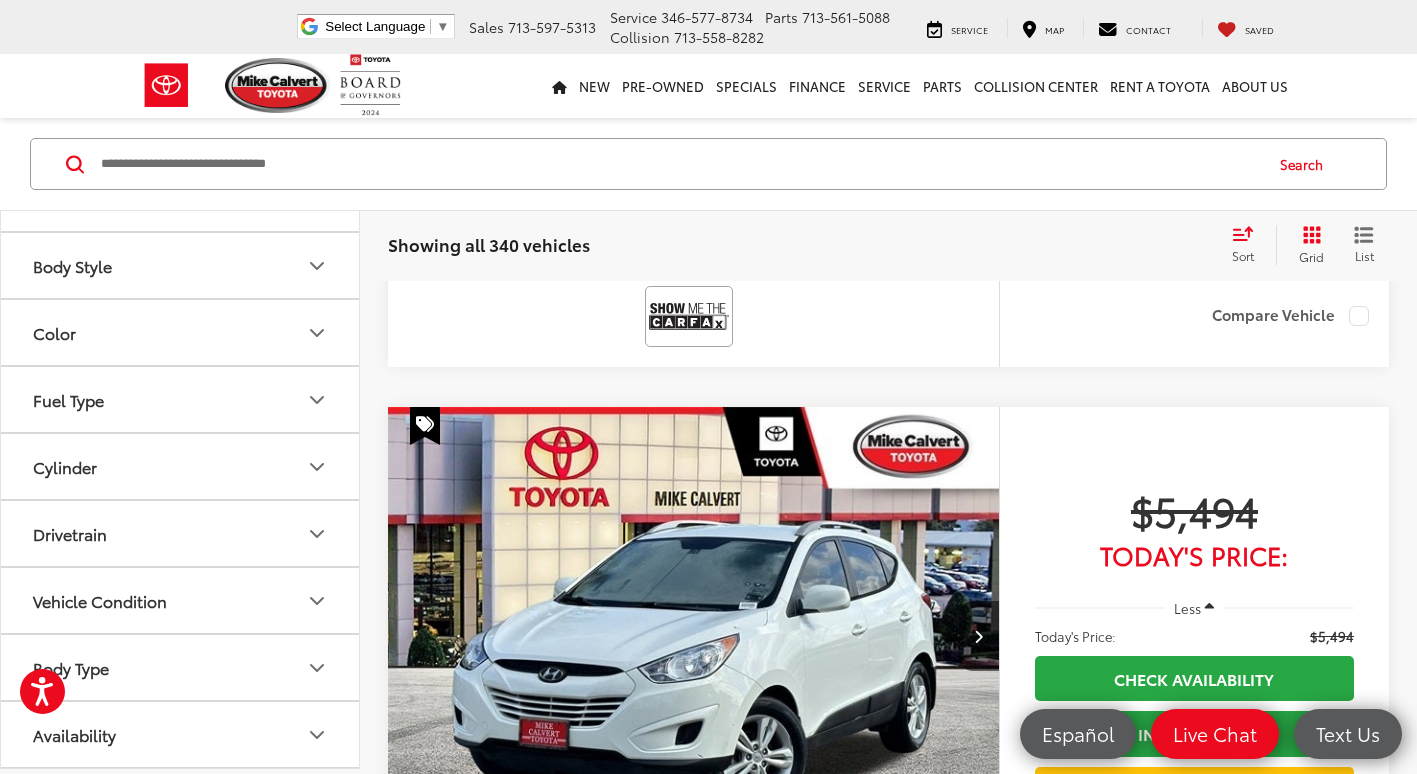 scroll, scrollTop: 800, scrollLeft: 0, axis: vertical 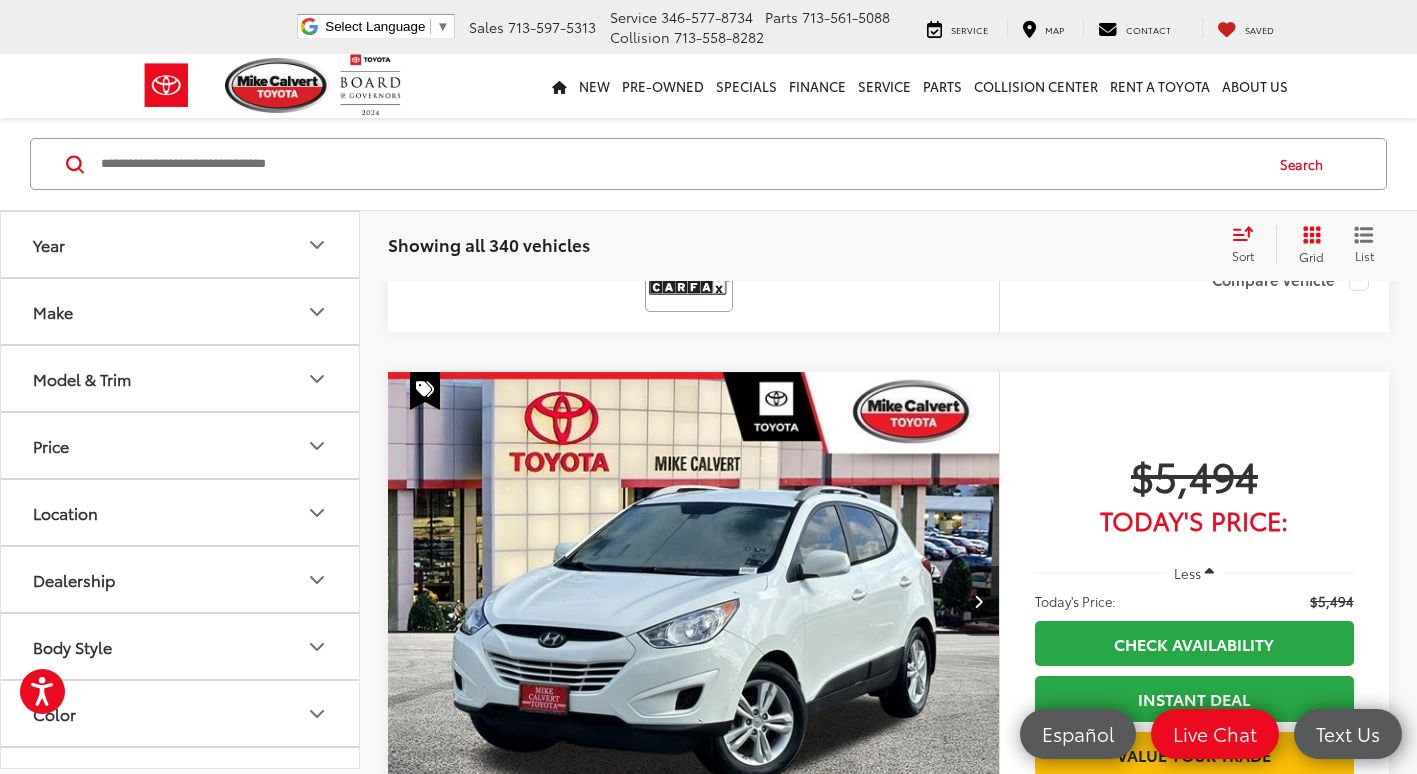 click on "Model & Trim" at bounding box center [181, 378] 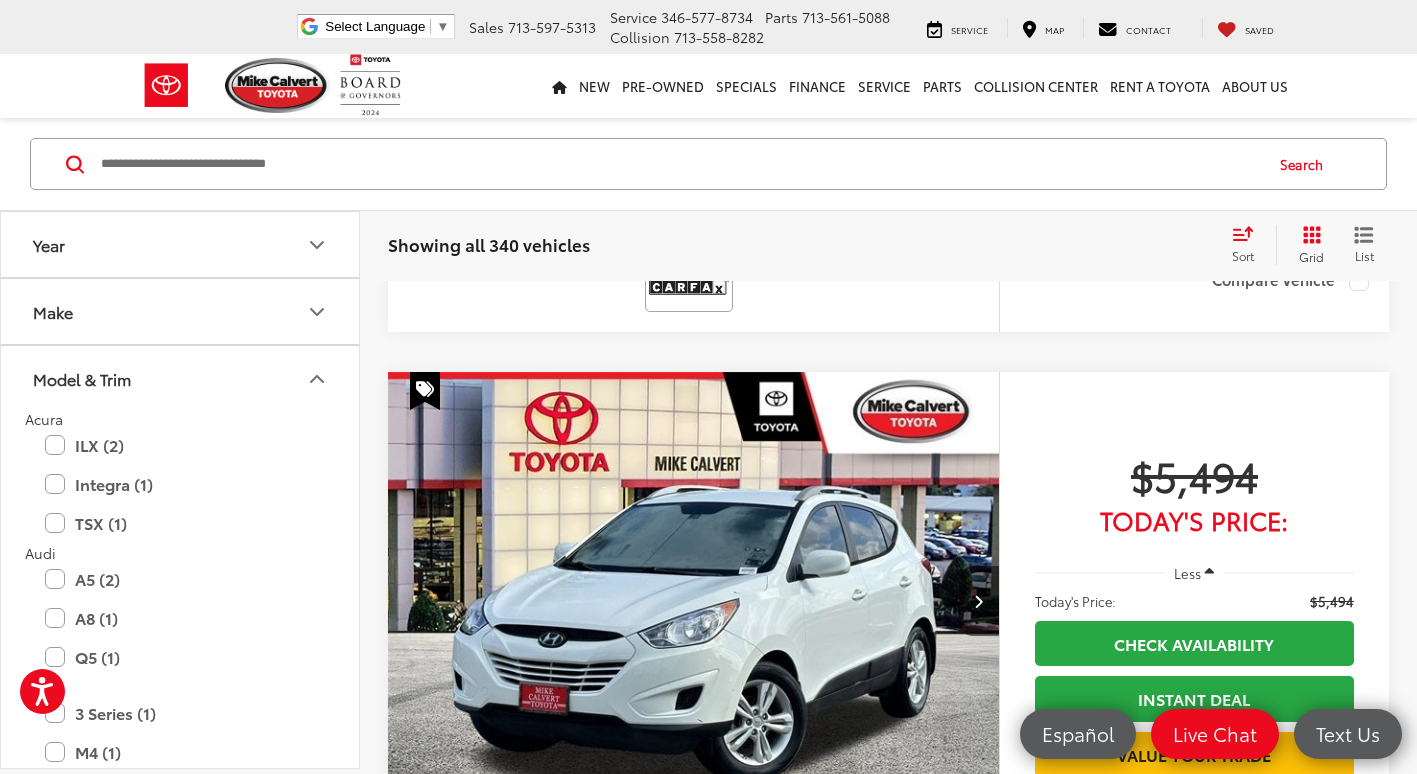 click on "Model & Trim" at bounding box center (181, 378) 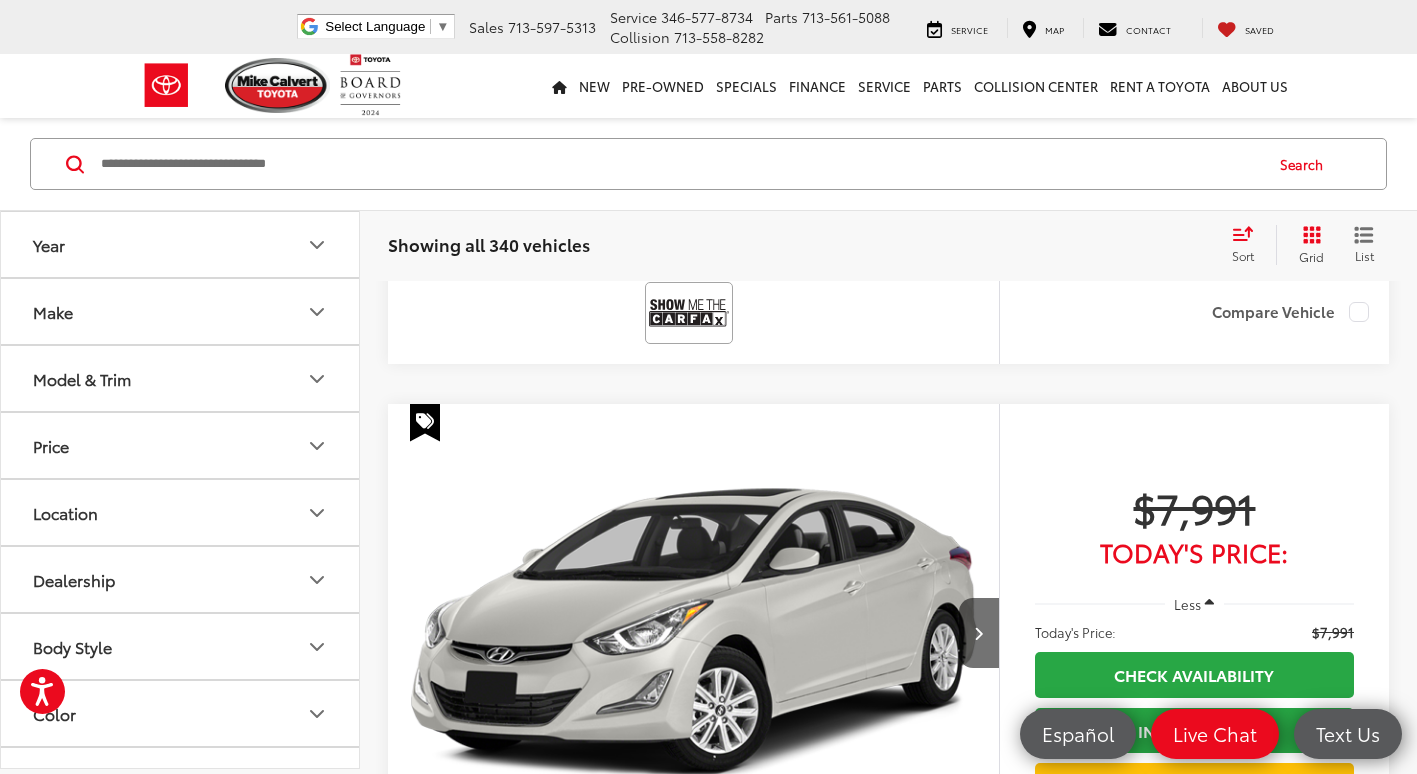 scroll, scrollTop: 7500, scrollLeft: 0, axis: vertical 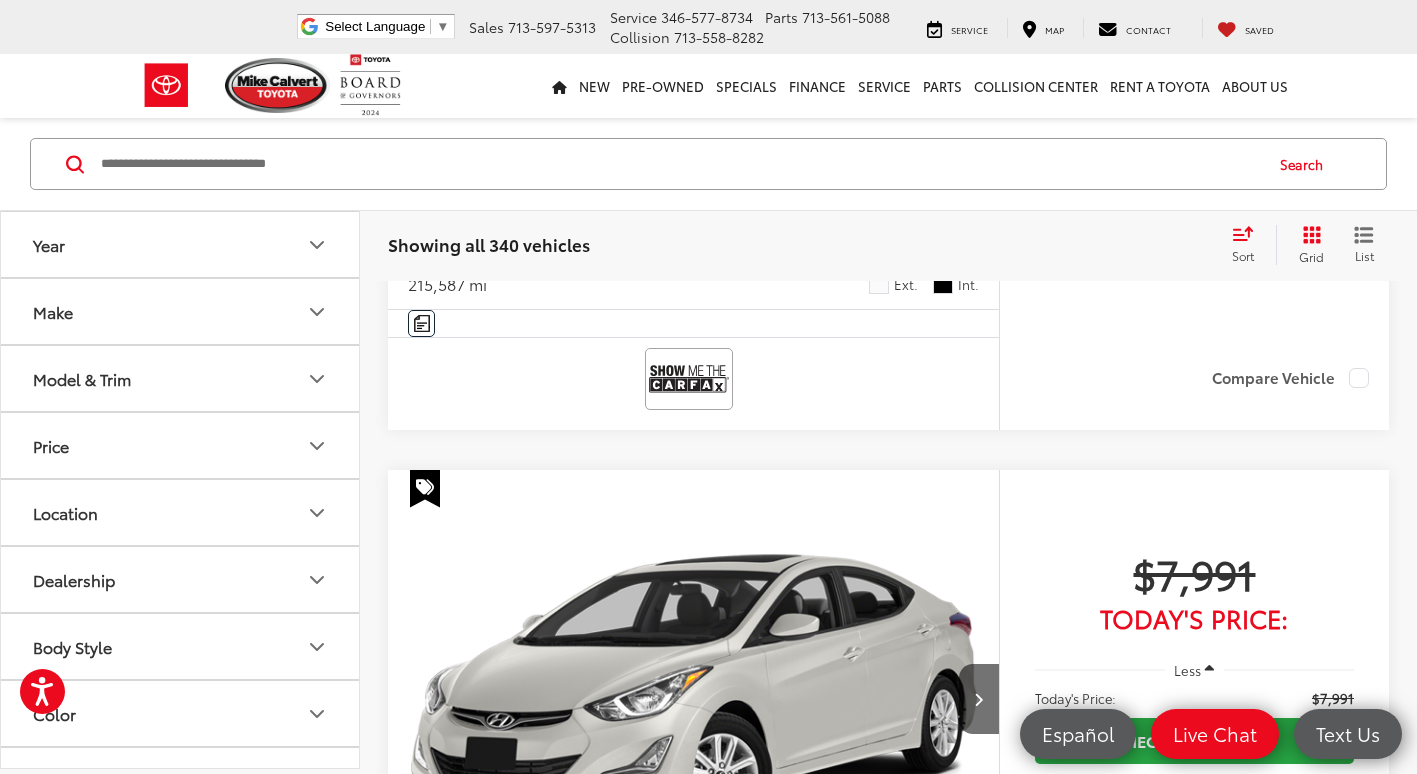click on "Model & Trim" at bounding box center [181, 378] 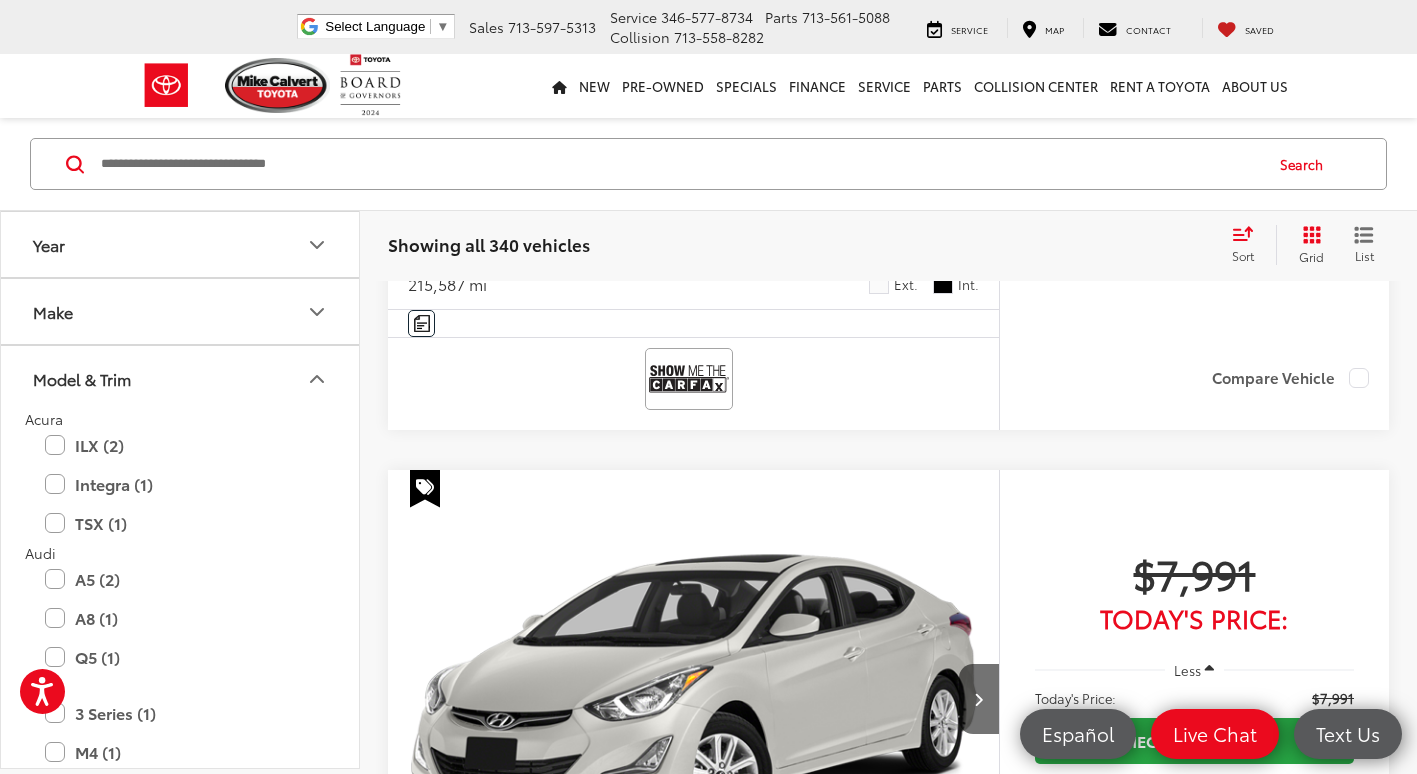 click on "Model & Trim" at bounding box center (181, 378) 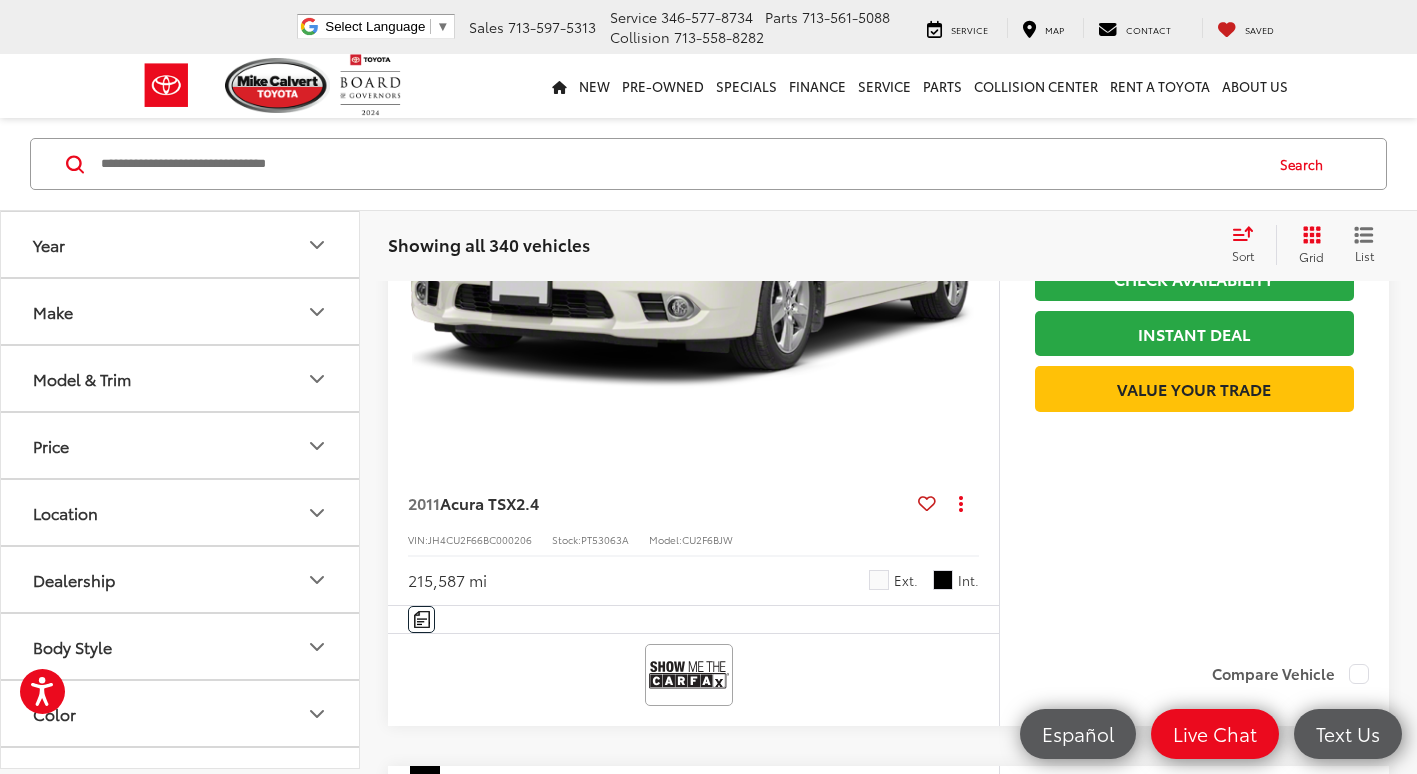 scroll, scrollTop: 7200, scrollLeft: 0, axis: vertical 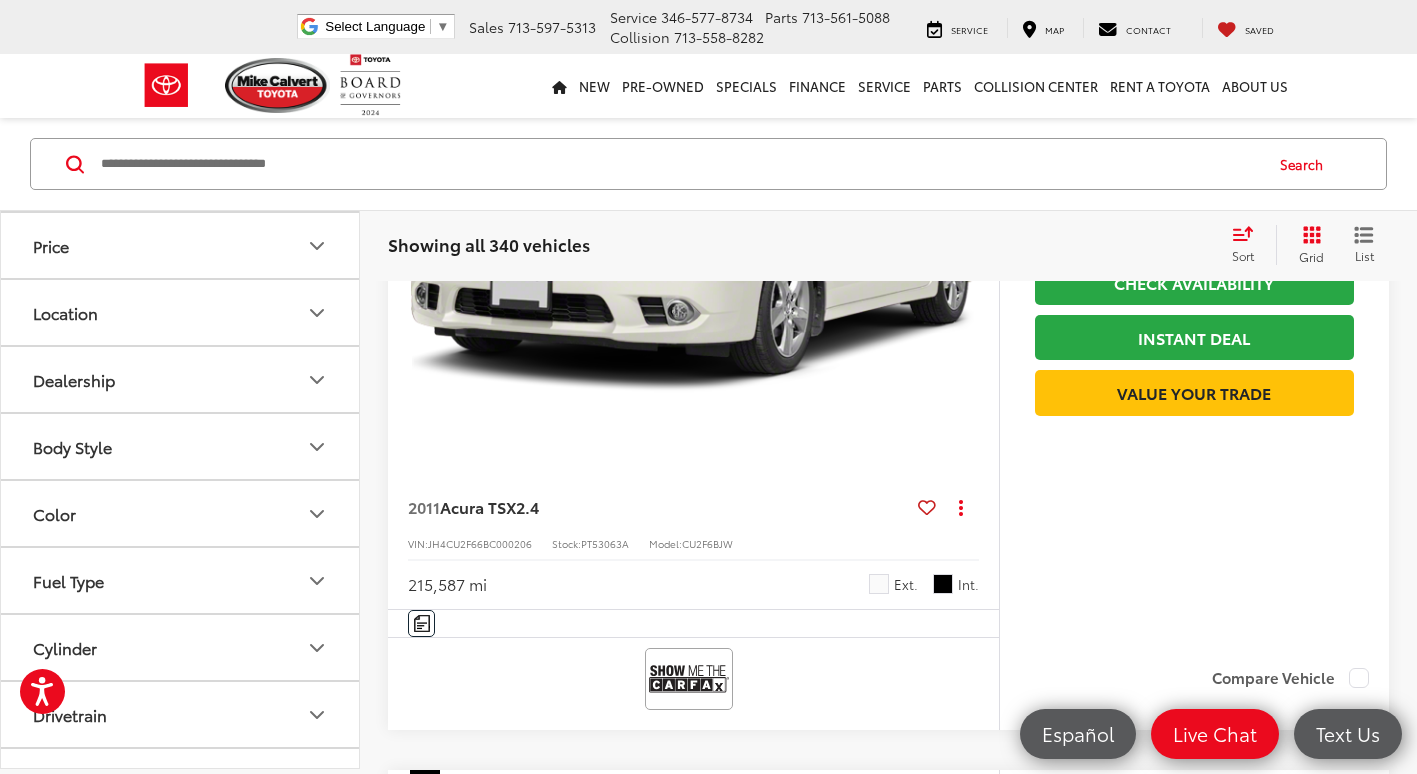 click on "Price" at bounding box center (181, 245) 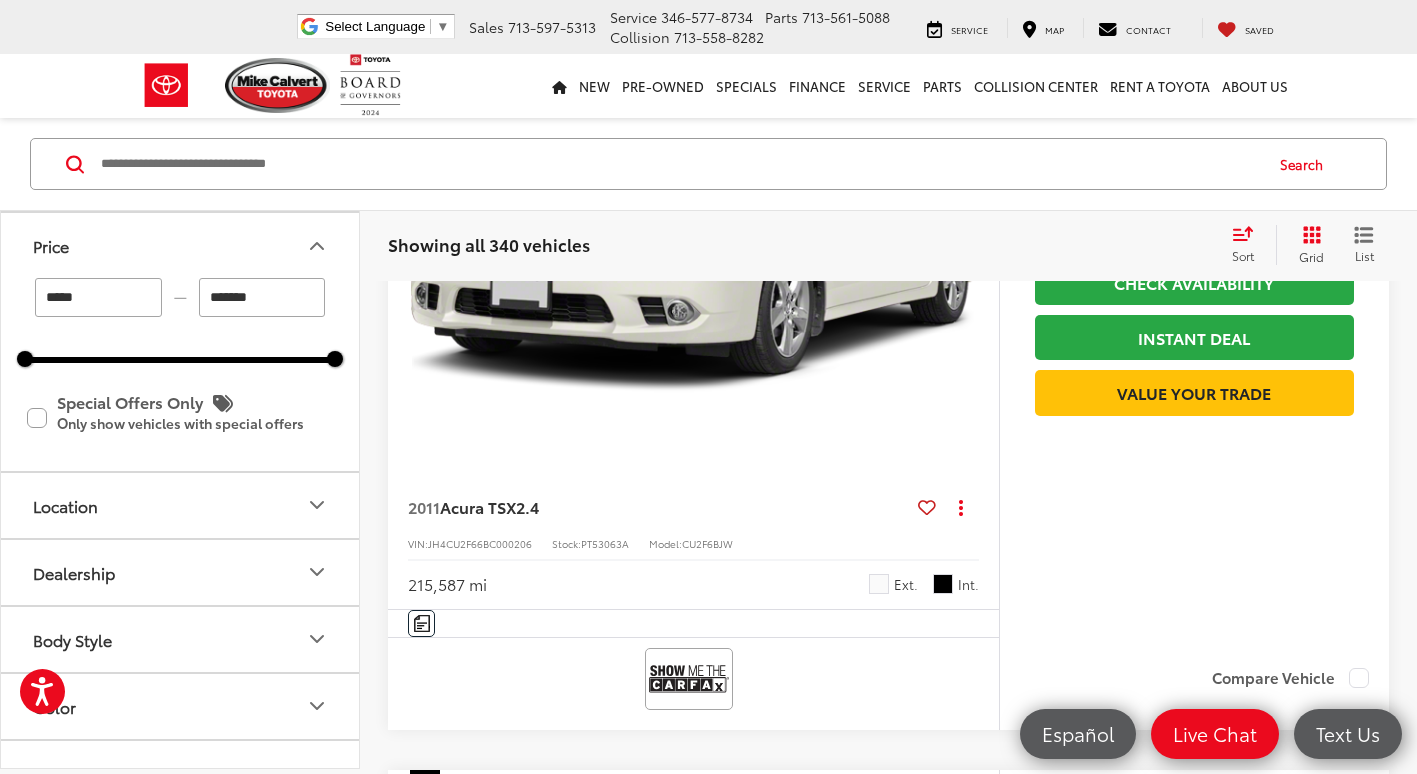 click on "*******" at bounding box center [262, 297] 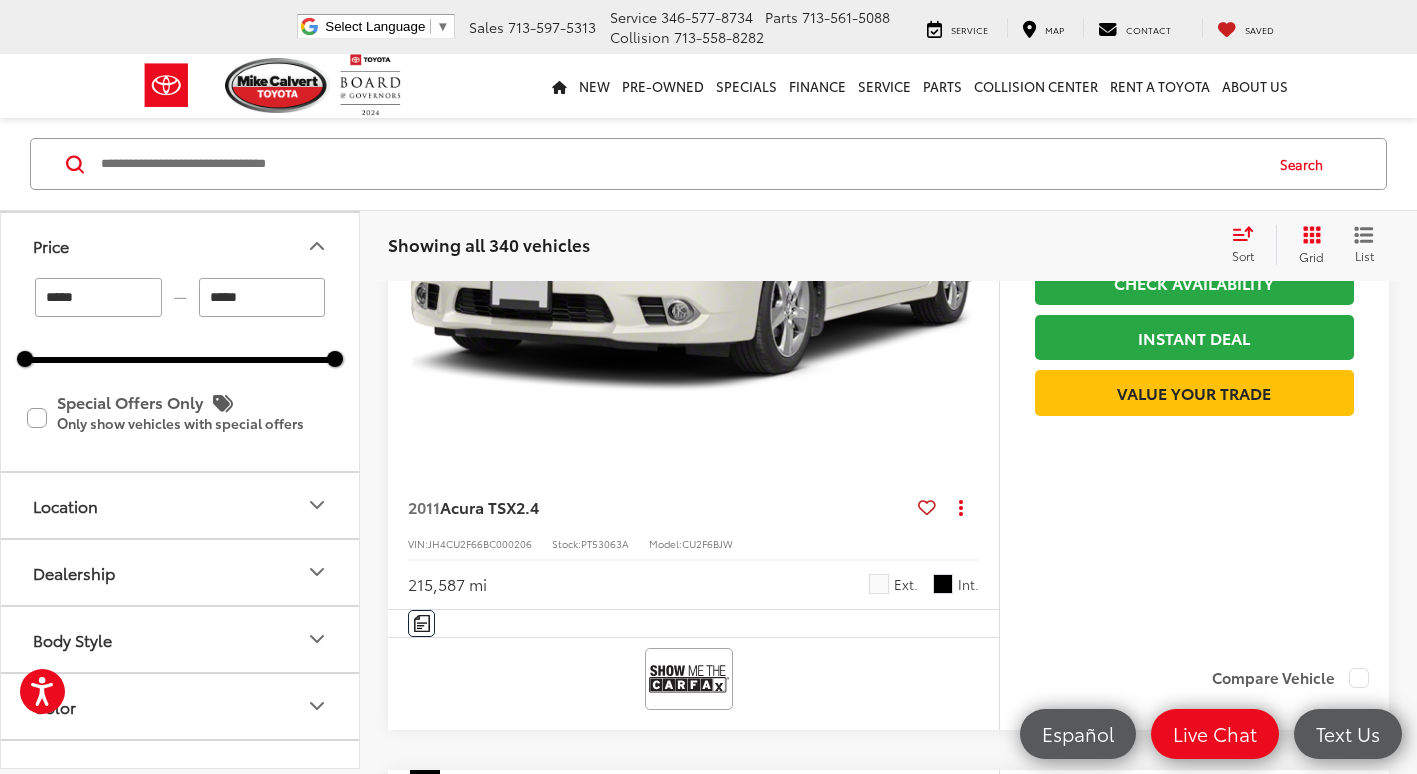 type on "******" 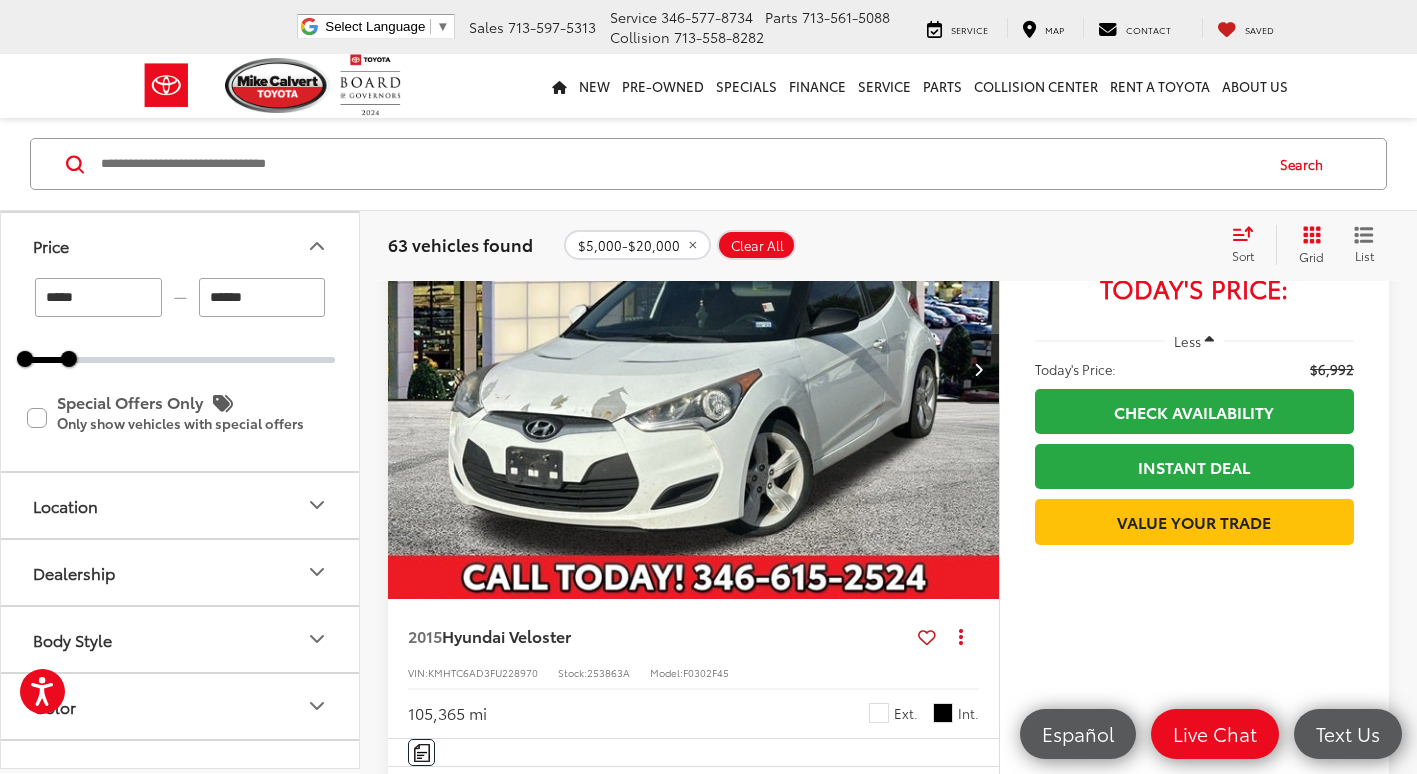 scroll, scrollTop: 6429, scrollLeft: 0, axis: vertical 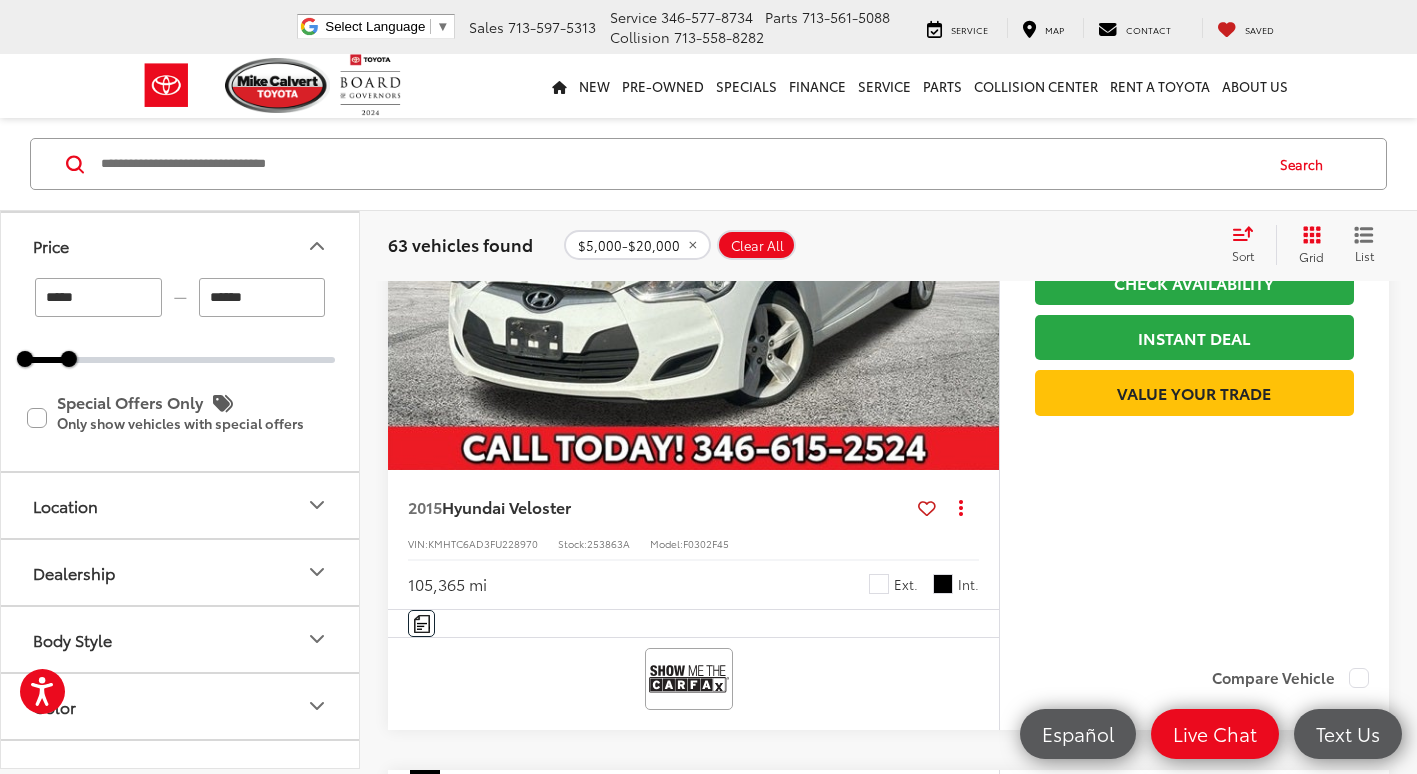 click at bounding box center (680, 164) 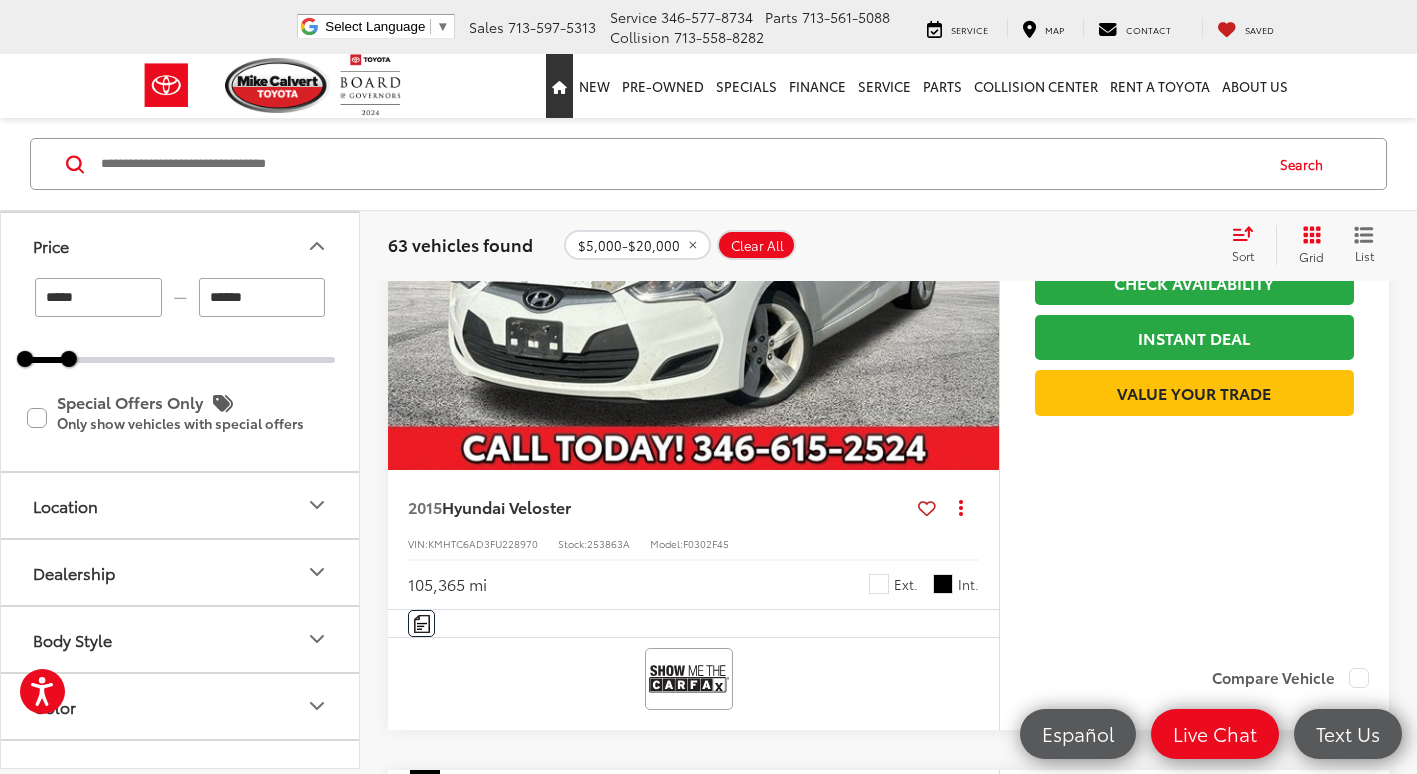 click at bounding box center [559, 87] 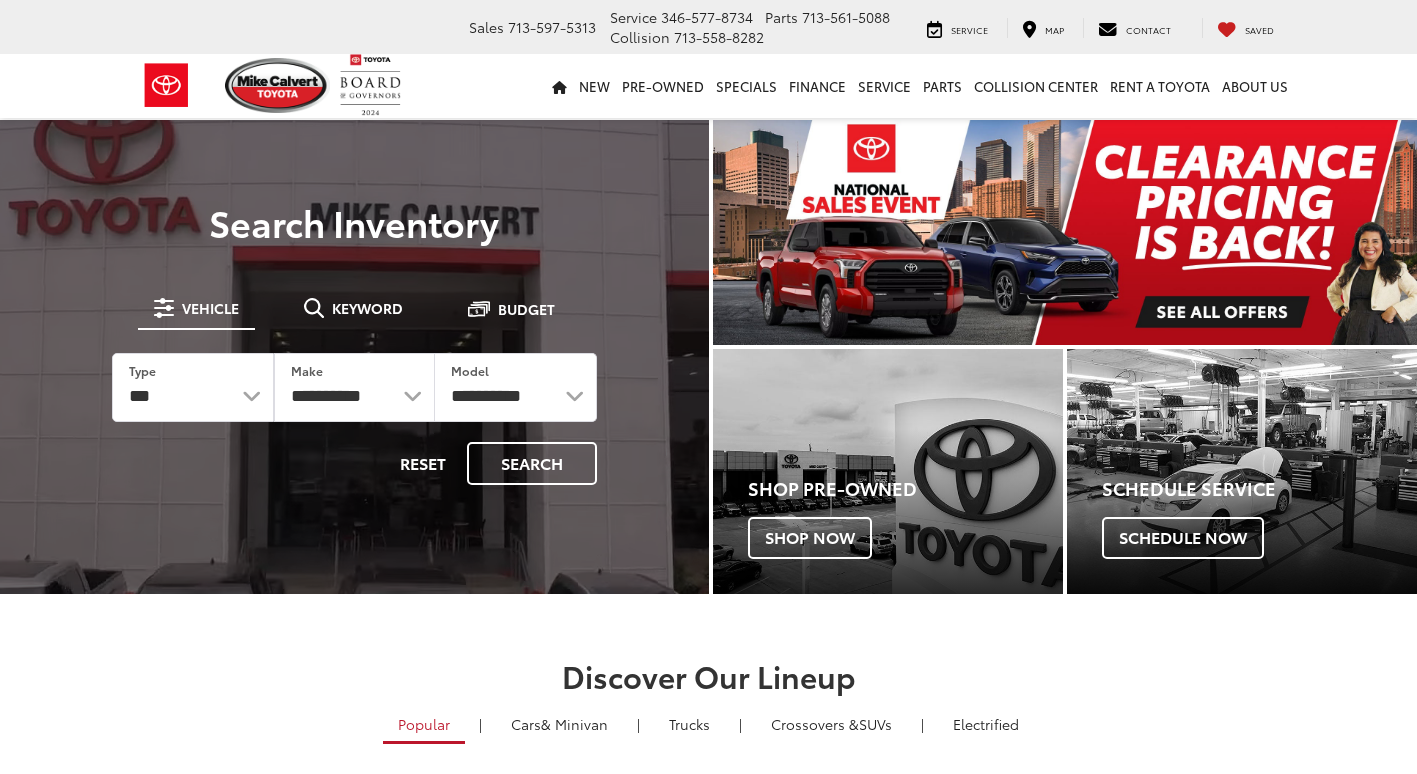 scroll, scrollTop: 0, scrollLeft: 0, axis: both 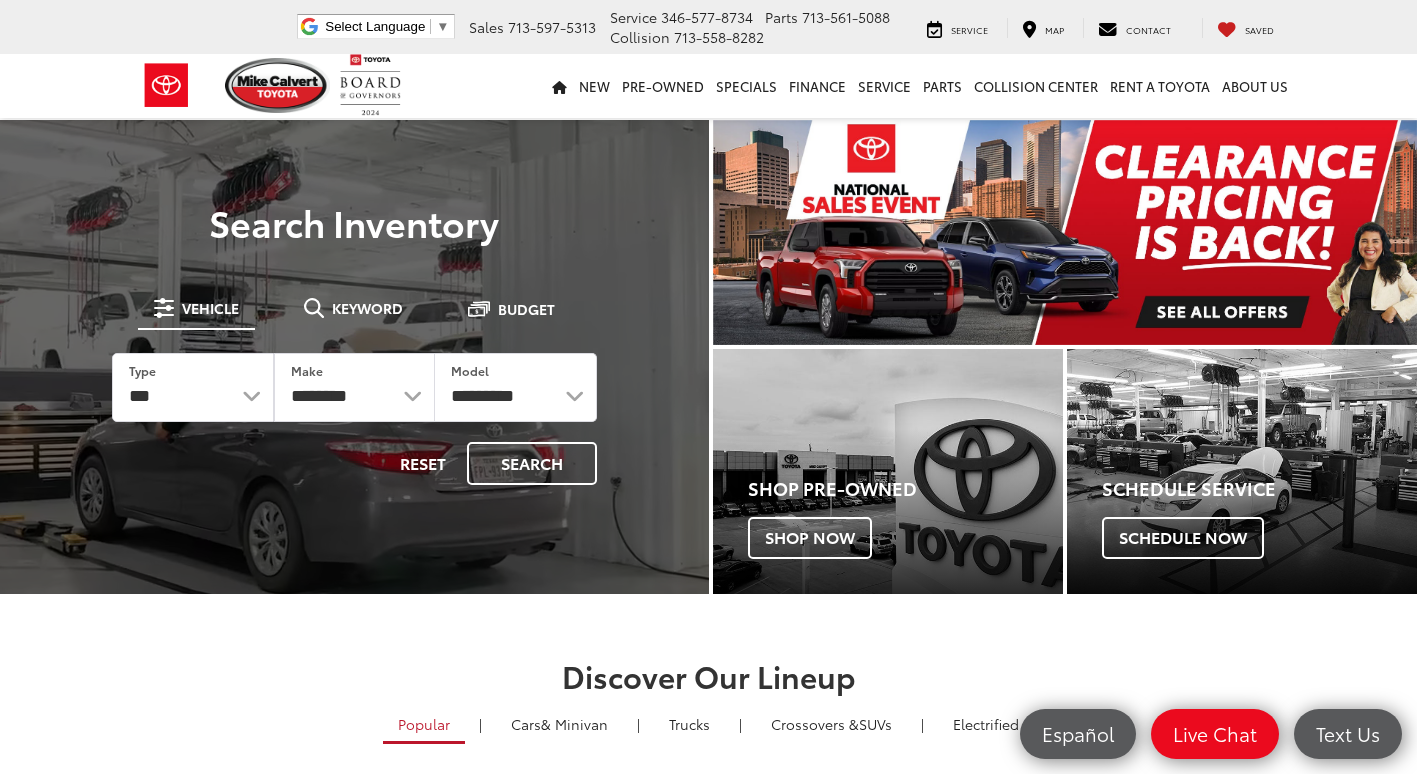 click on "Keyword" at bounding box center [353, 308] 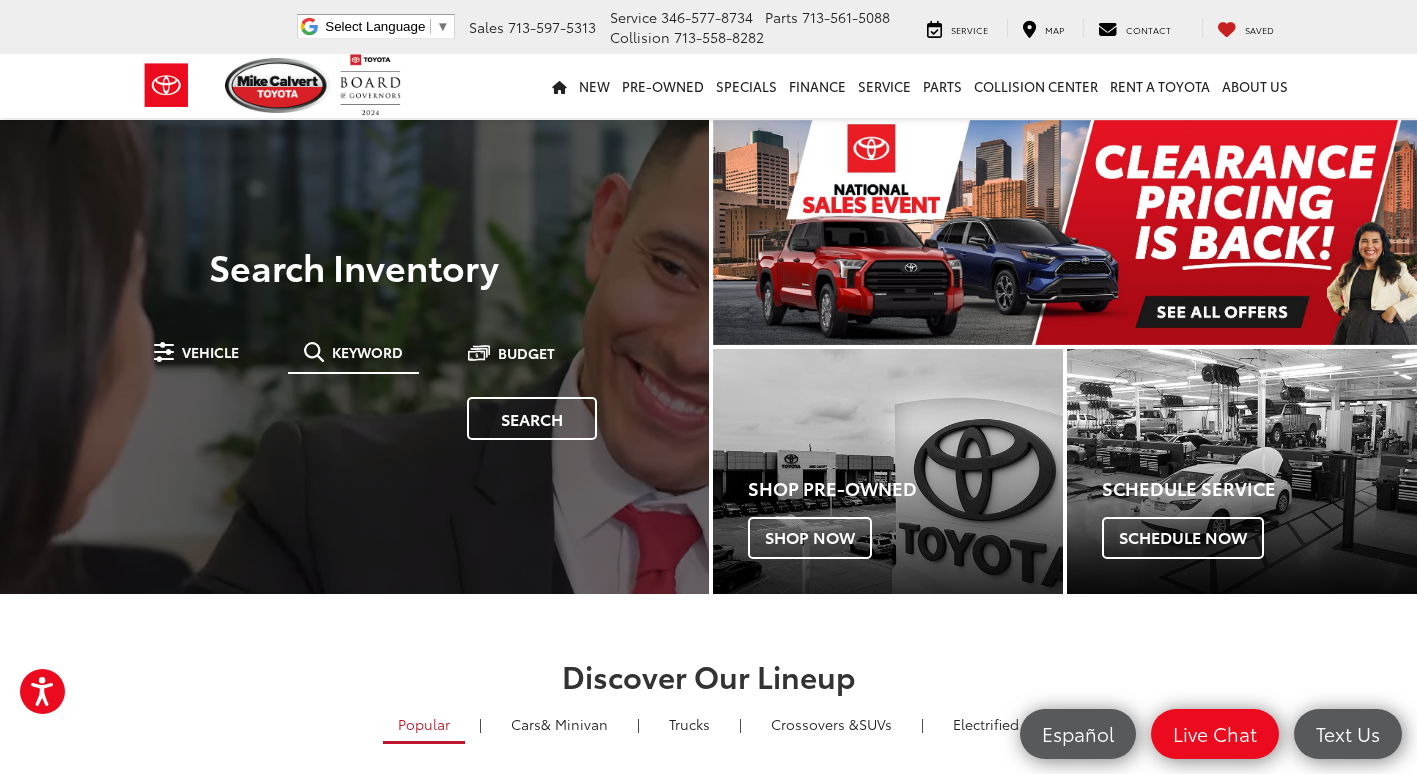 scroll, scrollTop: 0, scrollLeft: 0, axis: both 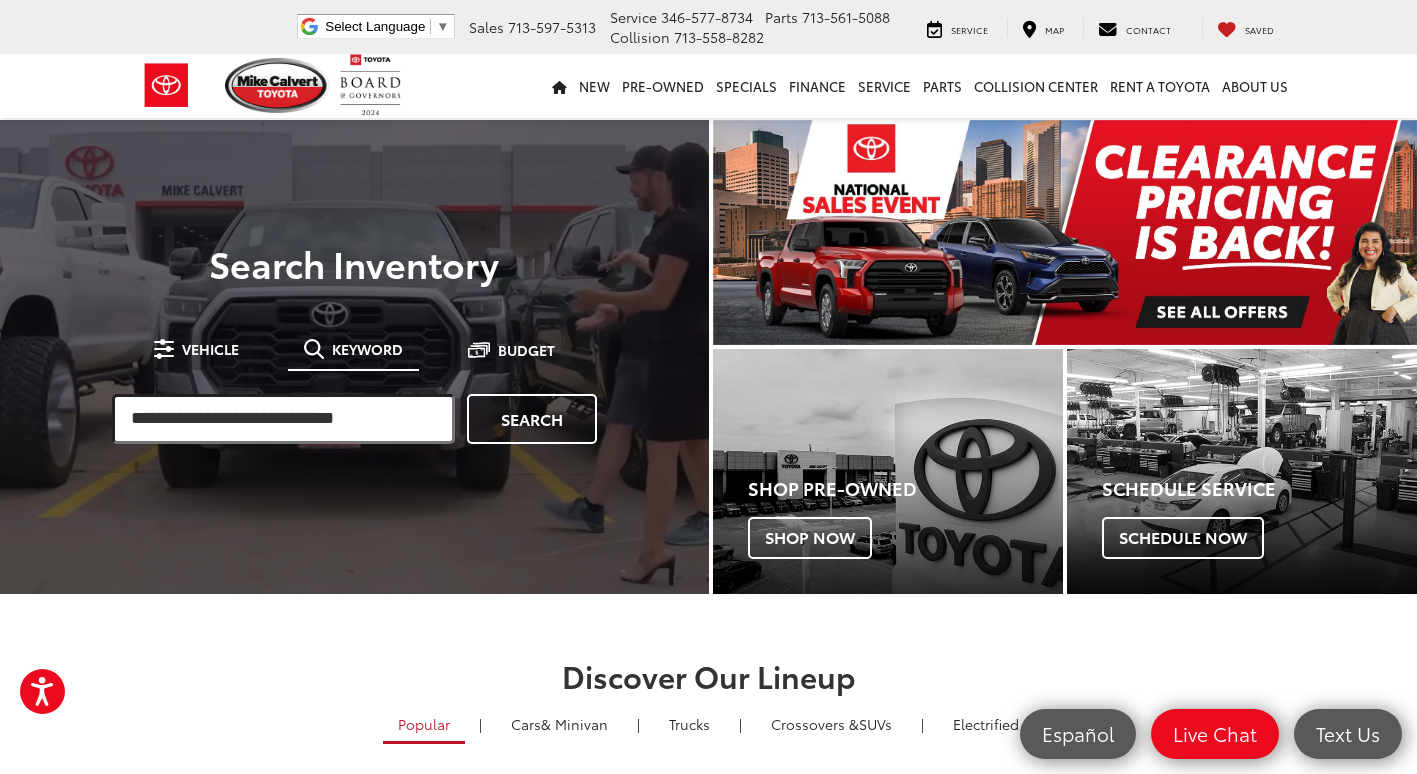 click at bounding box center (283, 419) 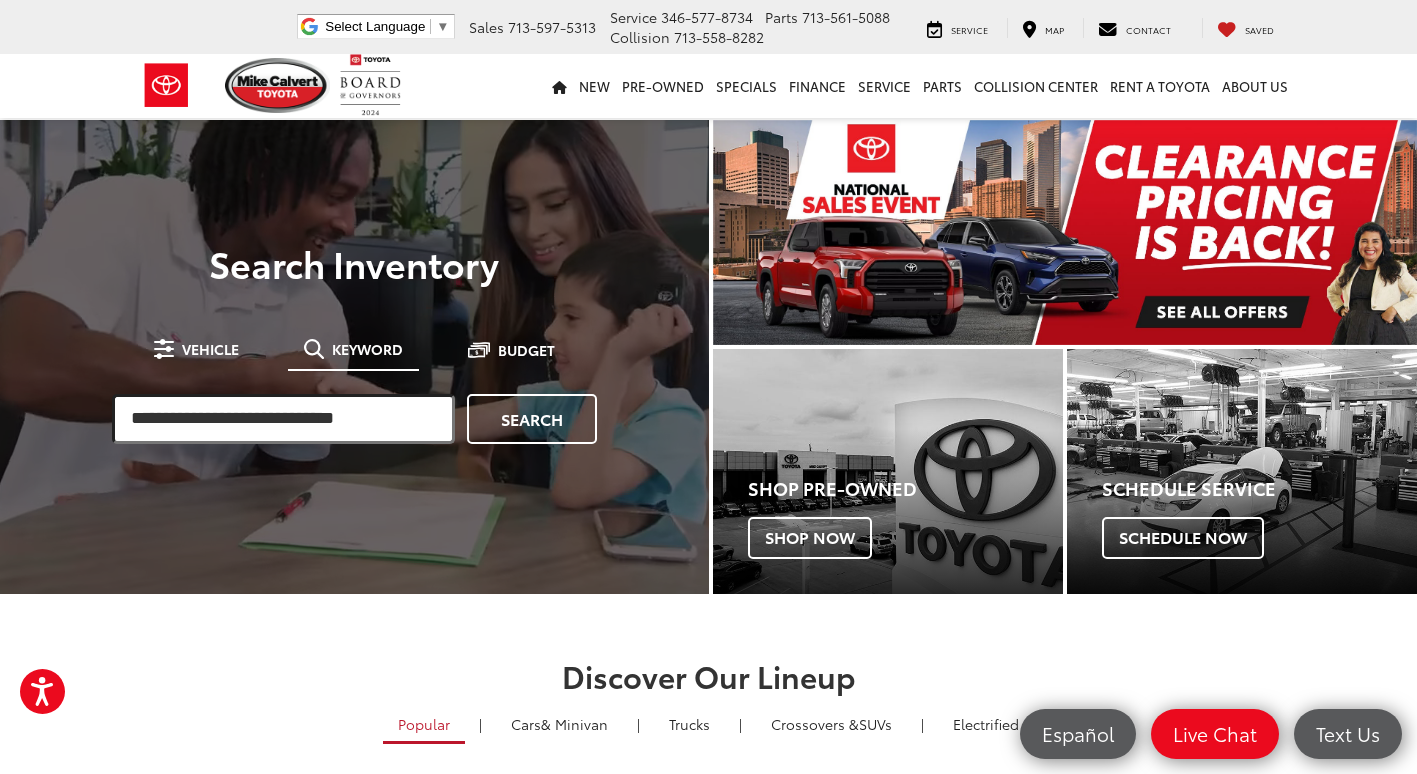 paste on "*******" 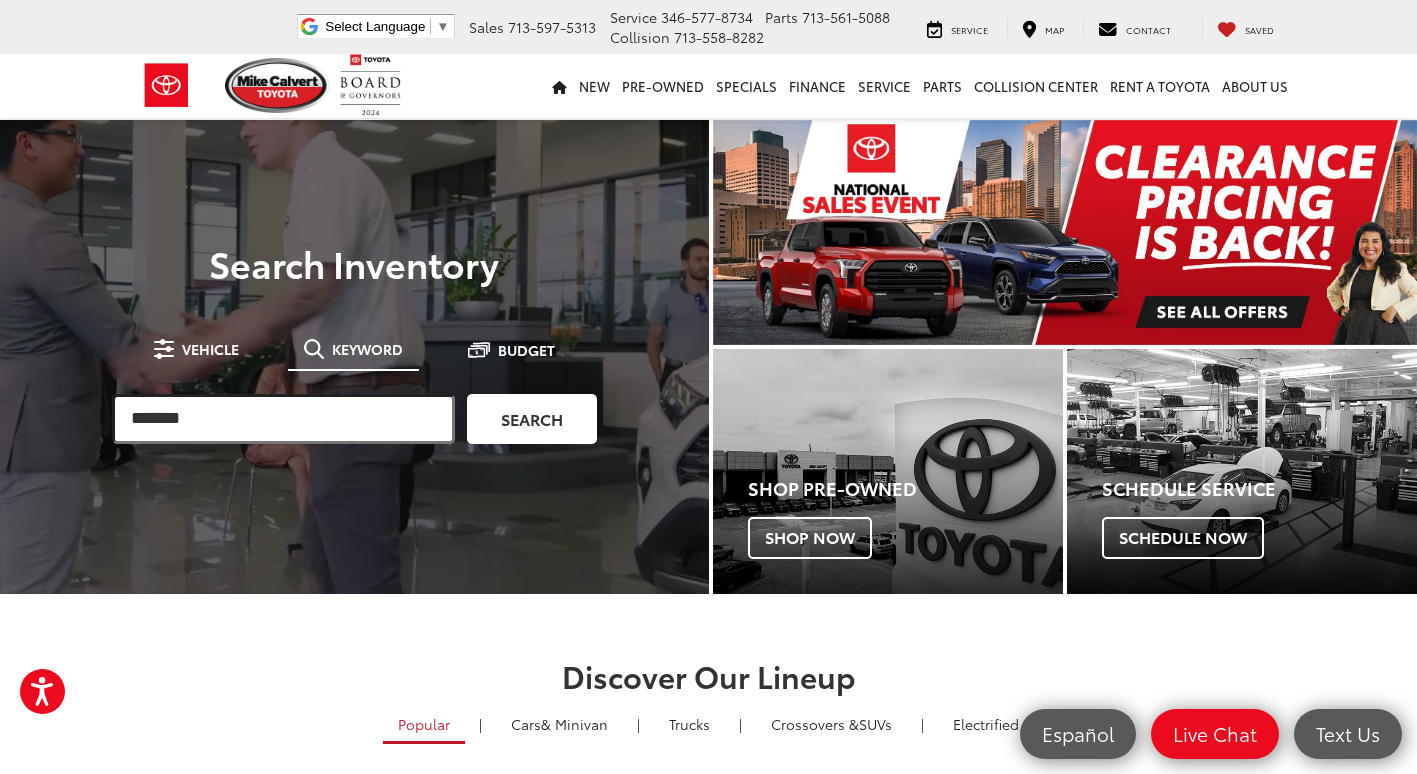type on "*******" 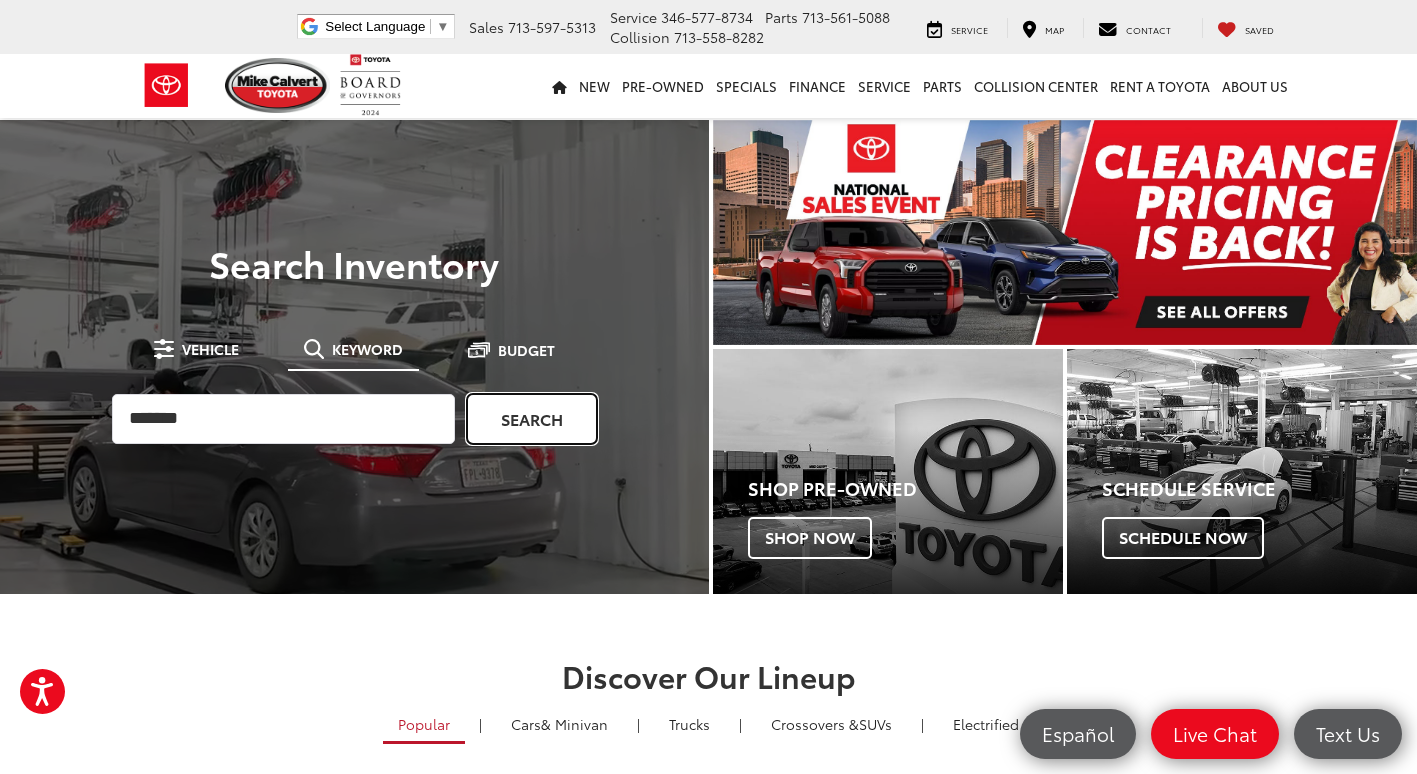click on "Search" at bounding box center (532, 419) 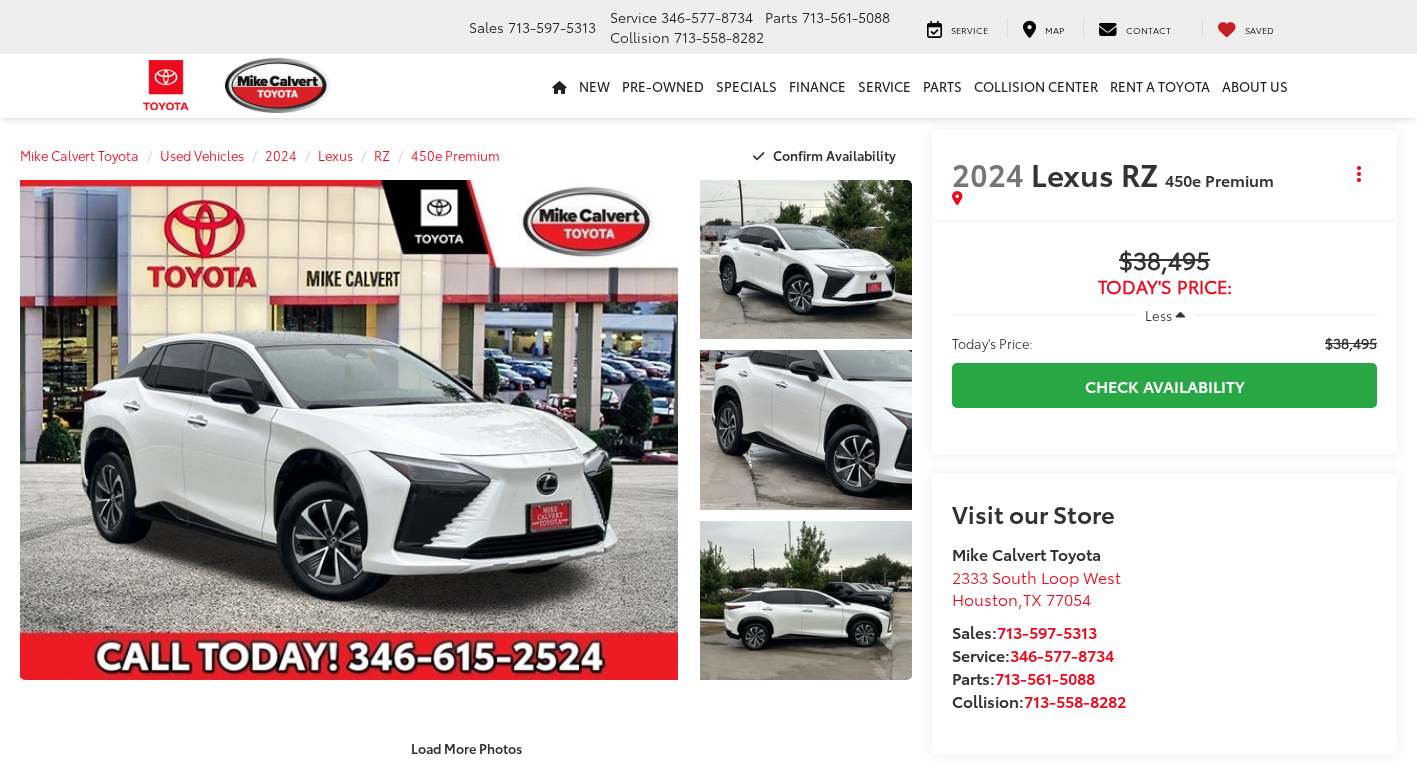 scroll, scrollTop: 0, scrollLeft: 0, axis: both 